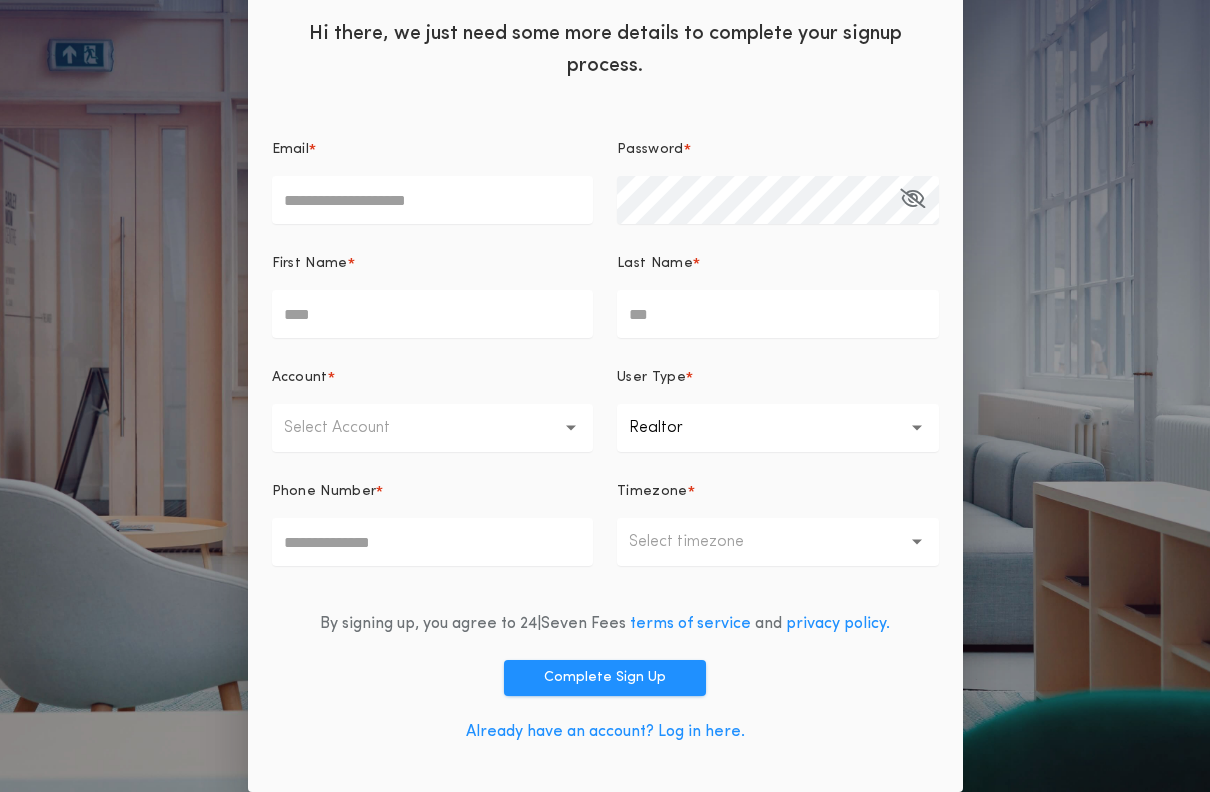 scroll, scrollTop: 86, scrollLeft: 0, axis: vertical 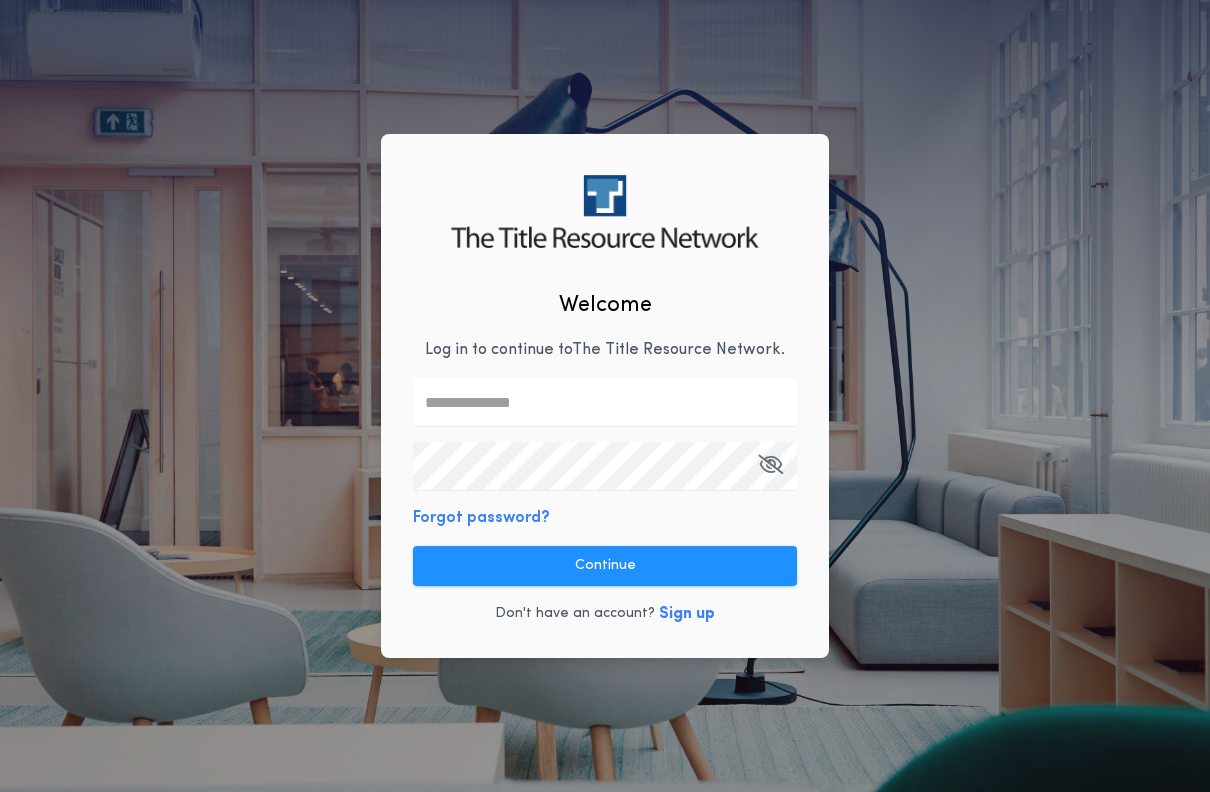 type on "**********" 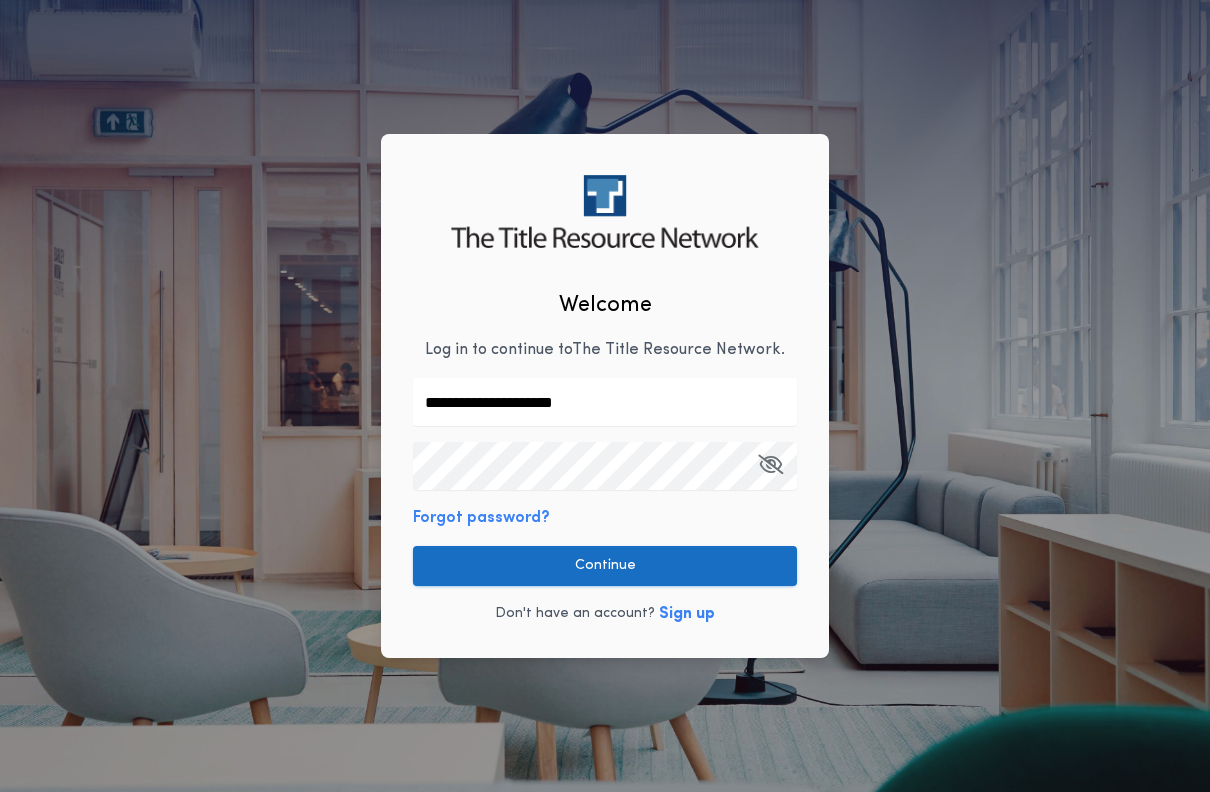 click on "Continue" at bounding box center [605, 566] 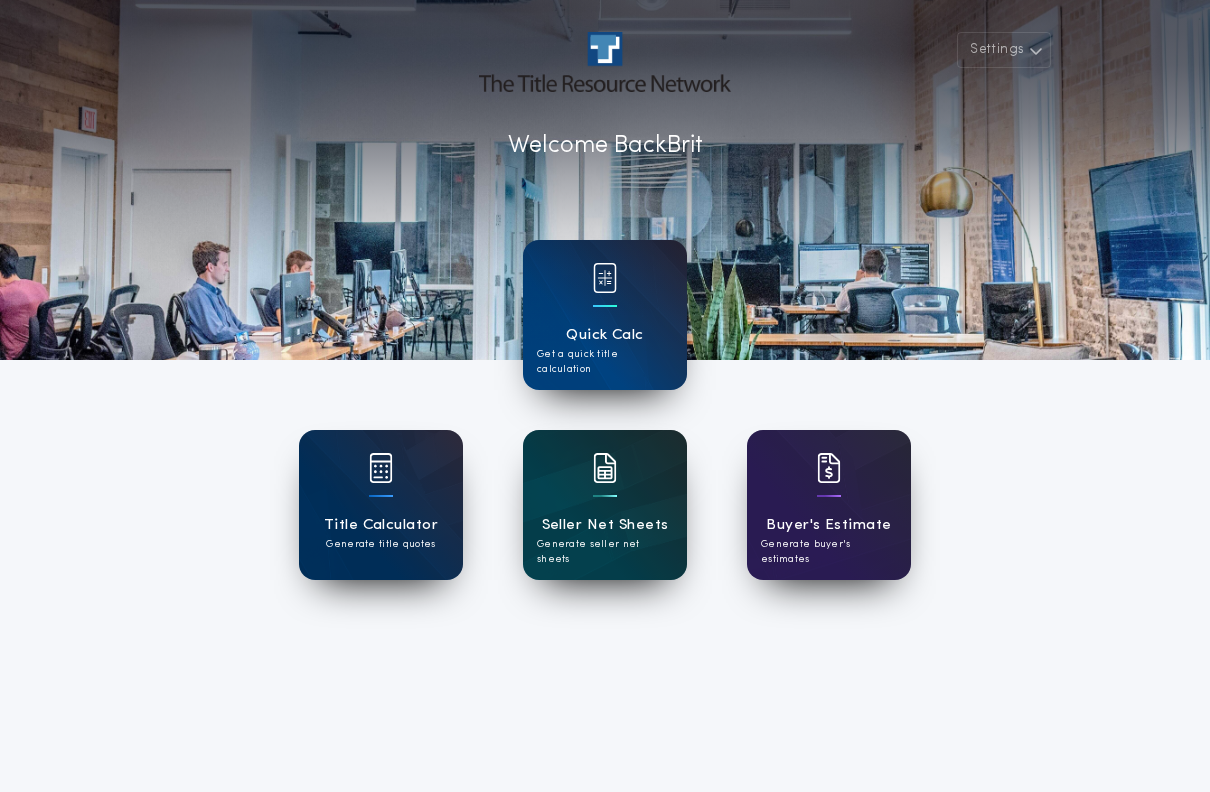 click at bounding box center (605, 481) 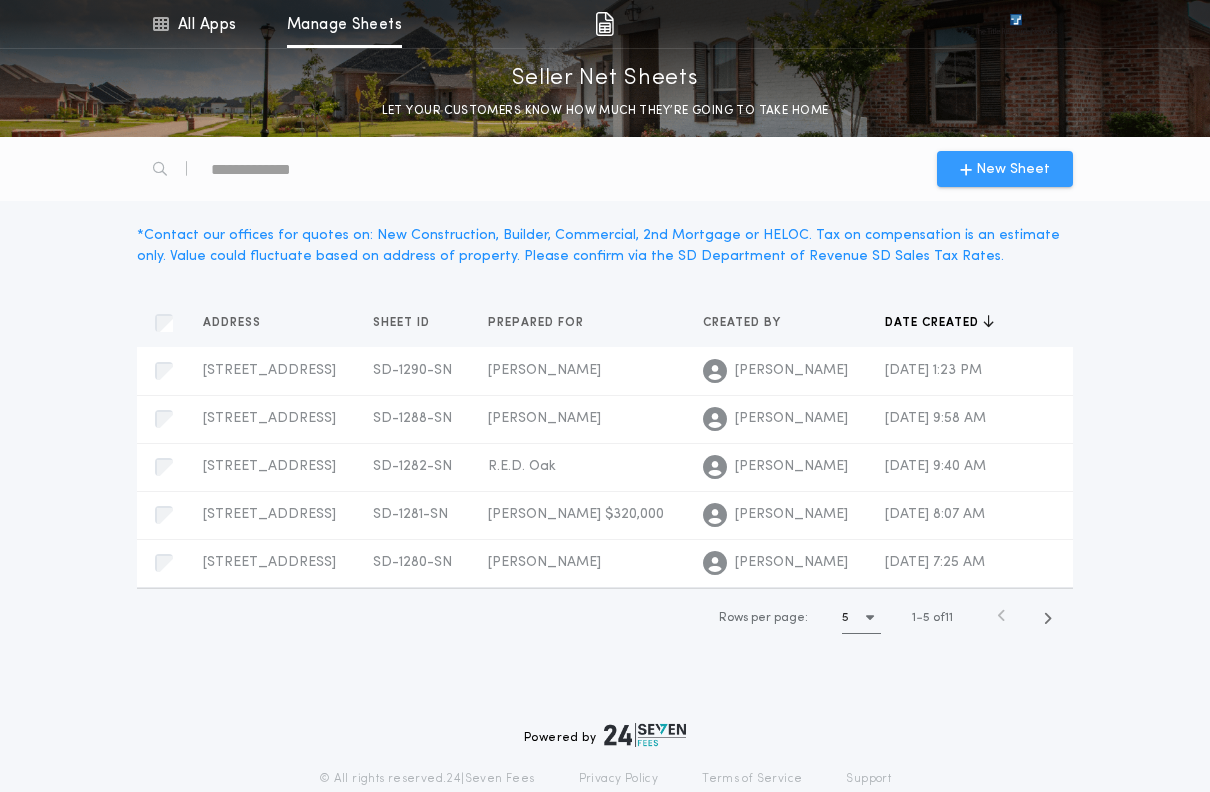 click on "New Sheet" at bounding box center [1013, 169] 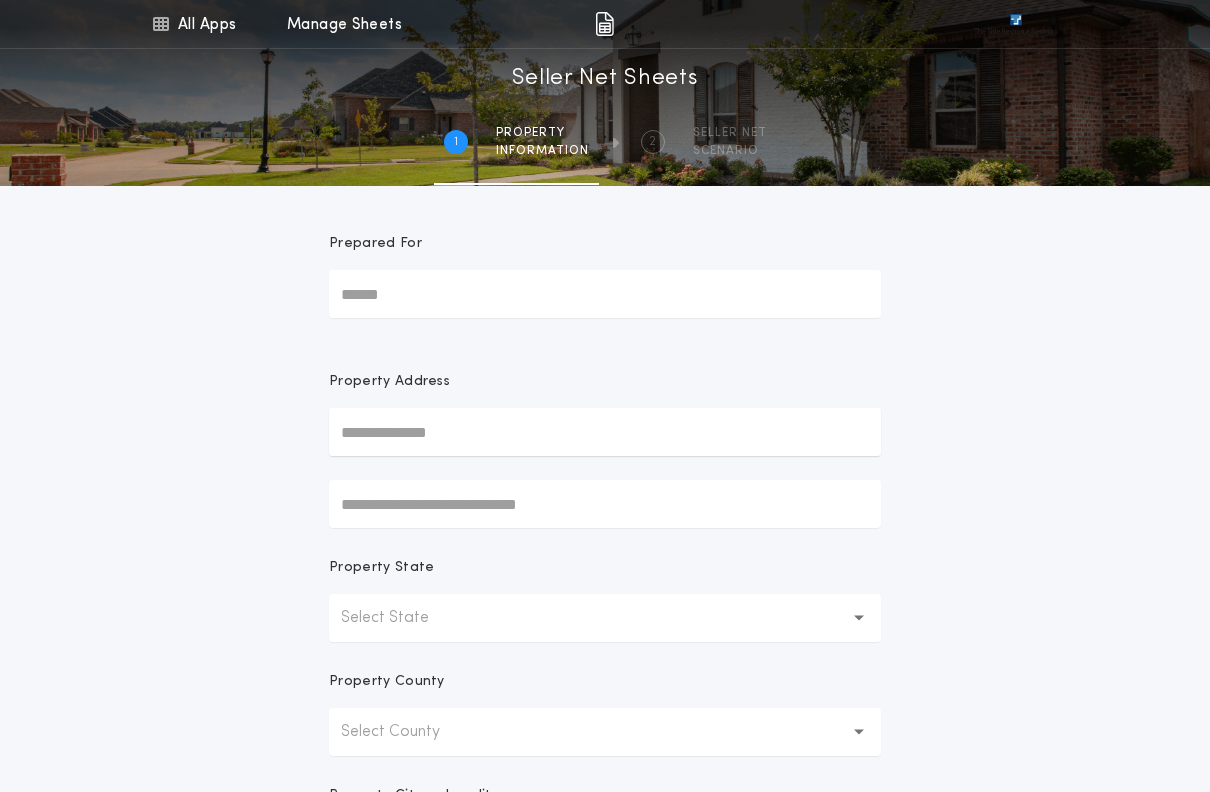 click on "Prepared For" at bounding box center (605, 294) 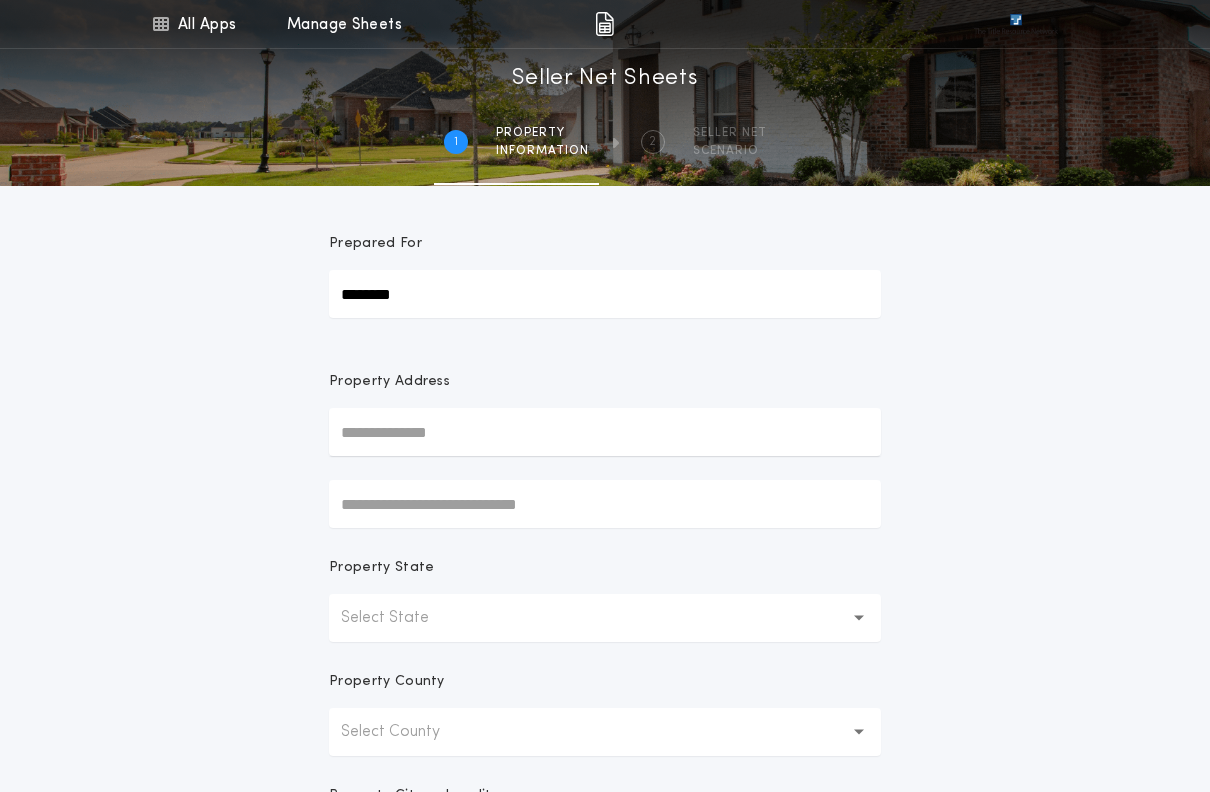 type on "********" 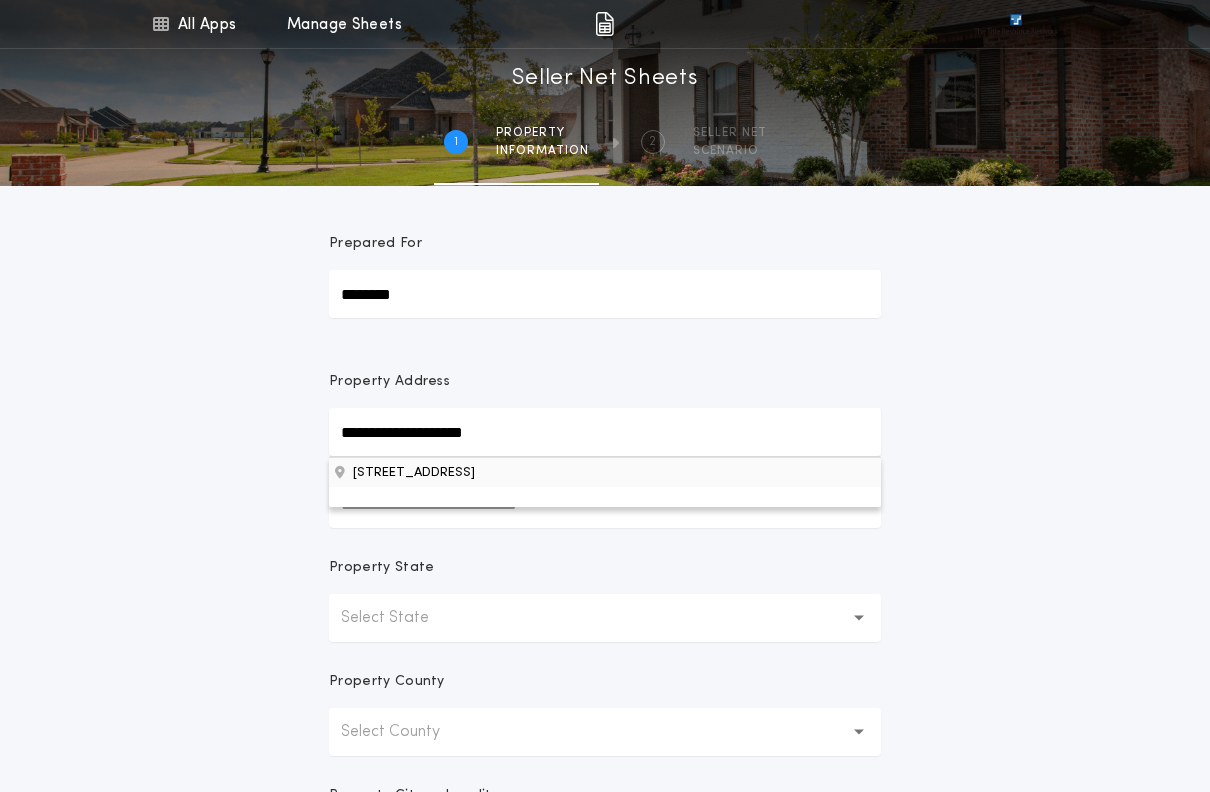 click on "[STREET_ADDRESS]" at bounding box center (605, 472) 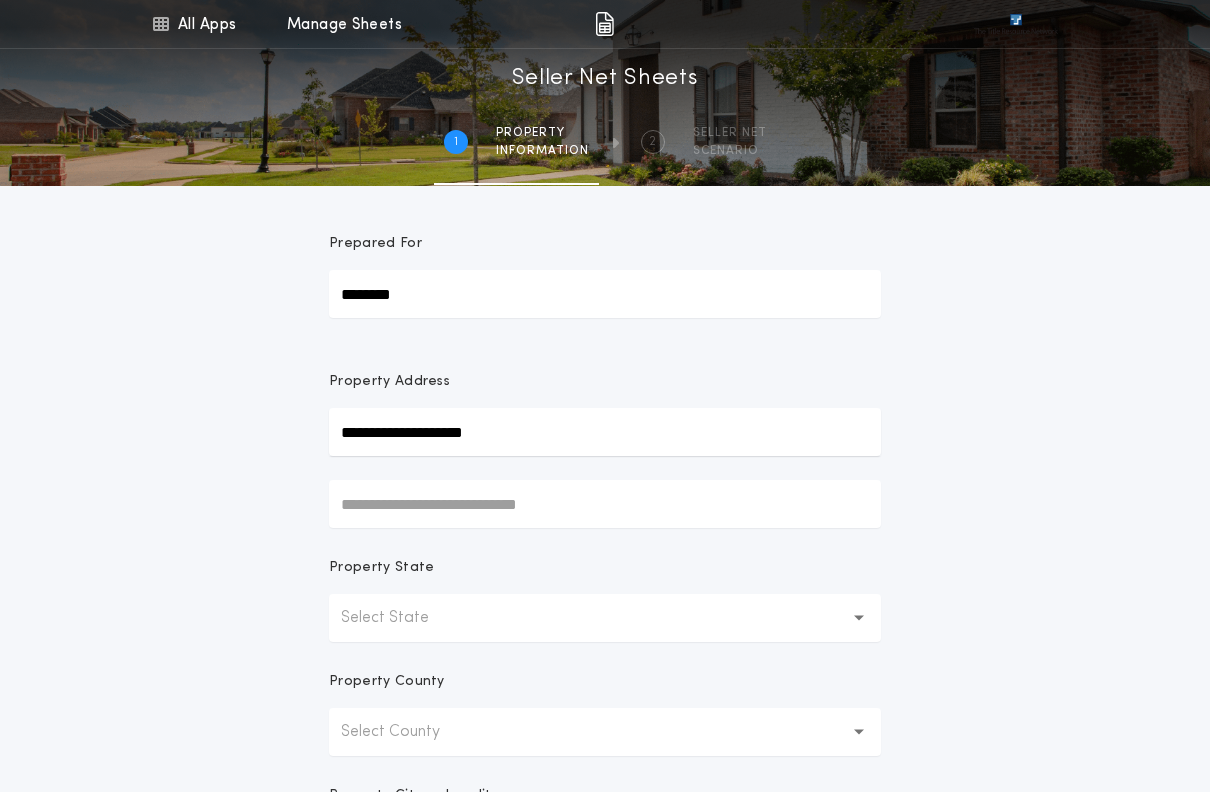 type on "**********" 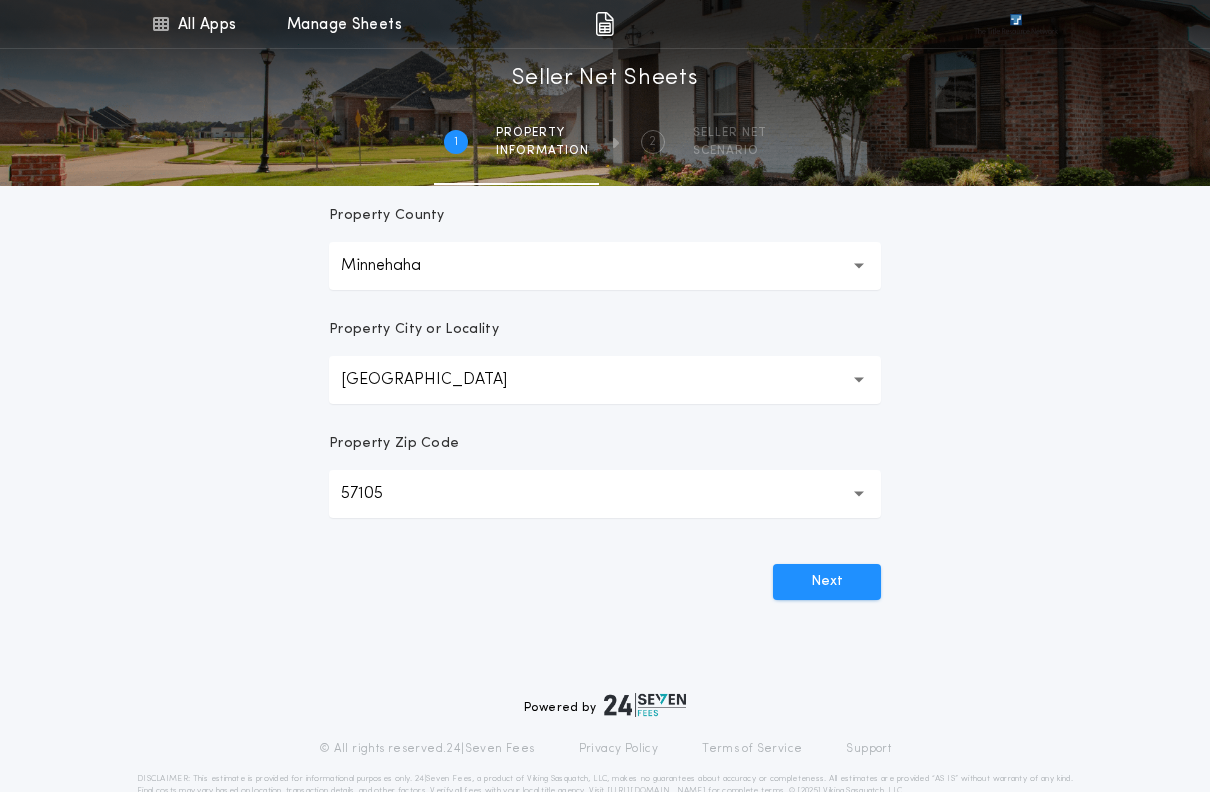 scroll, scrollTop: 473, scrollLeft: 0, axis: vertical 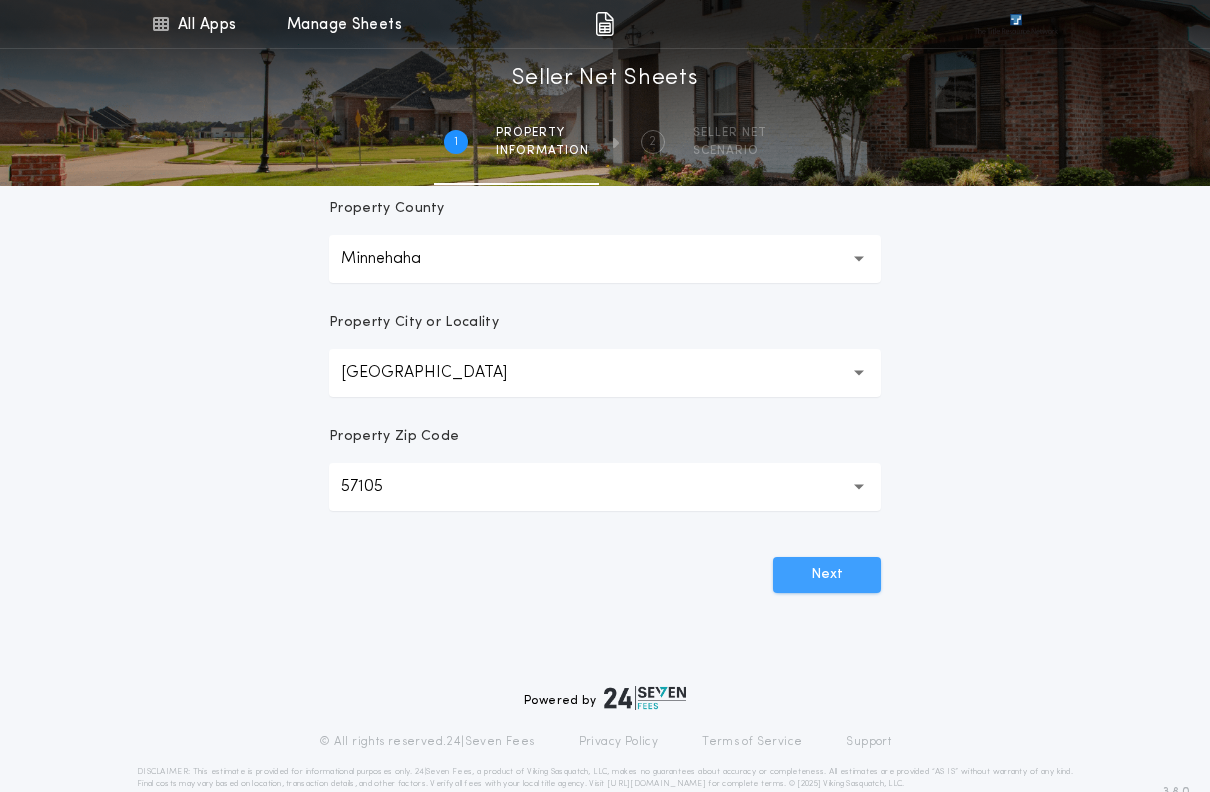 click on "Next" at bounding box center (827, 575) 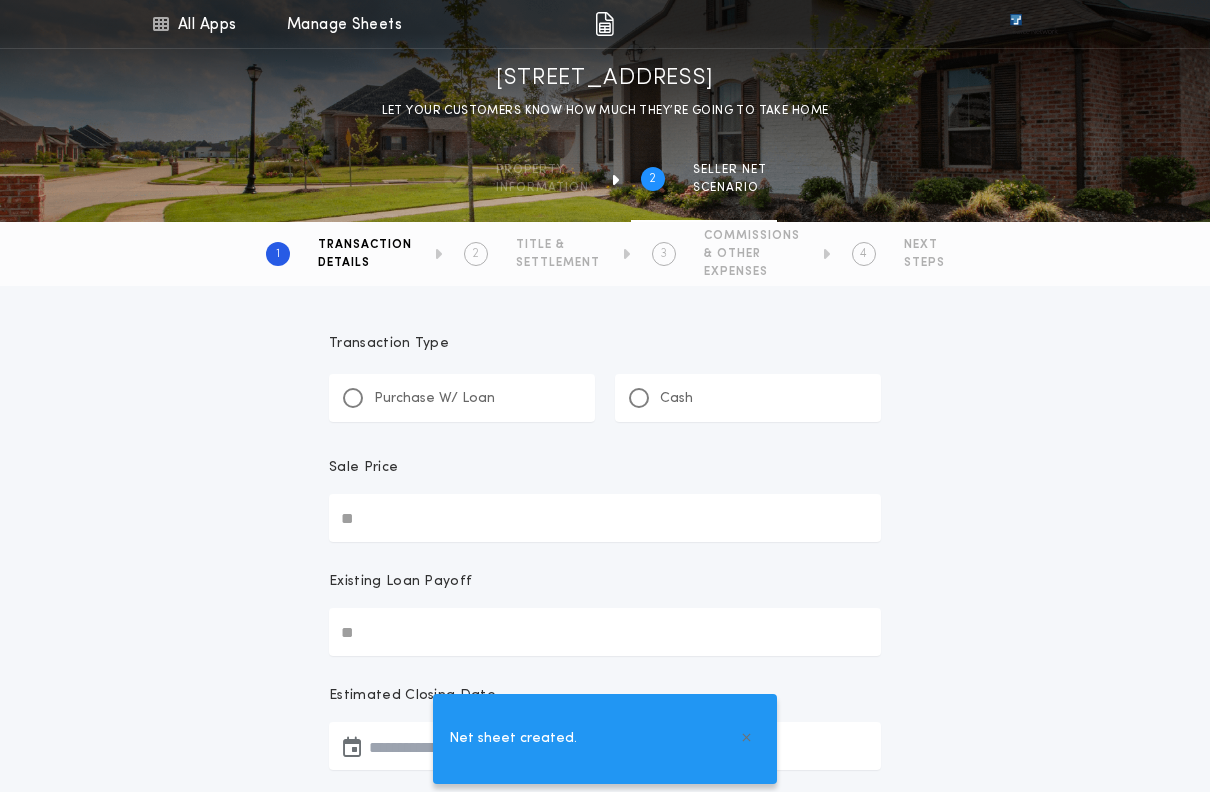 scroll, scrollTop: 0, scrollLeft: 0, axis: both 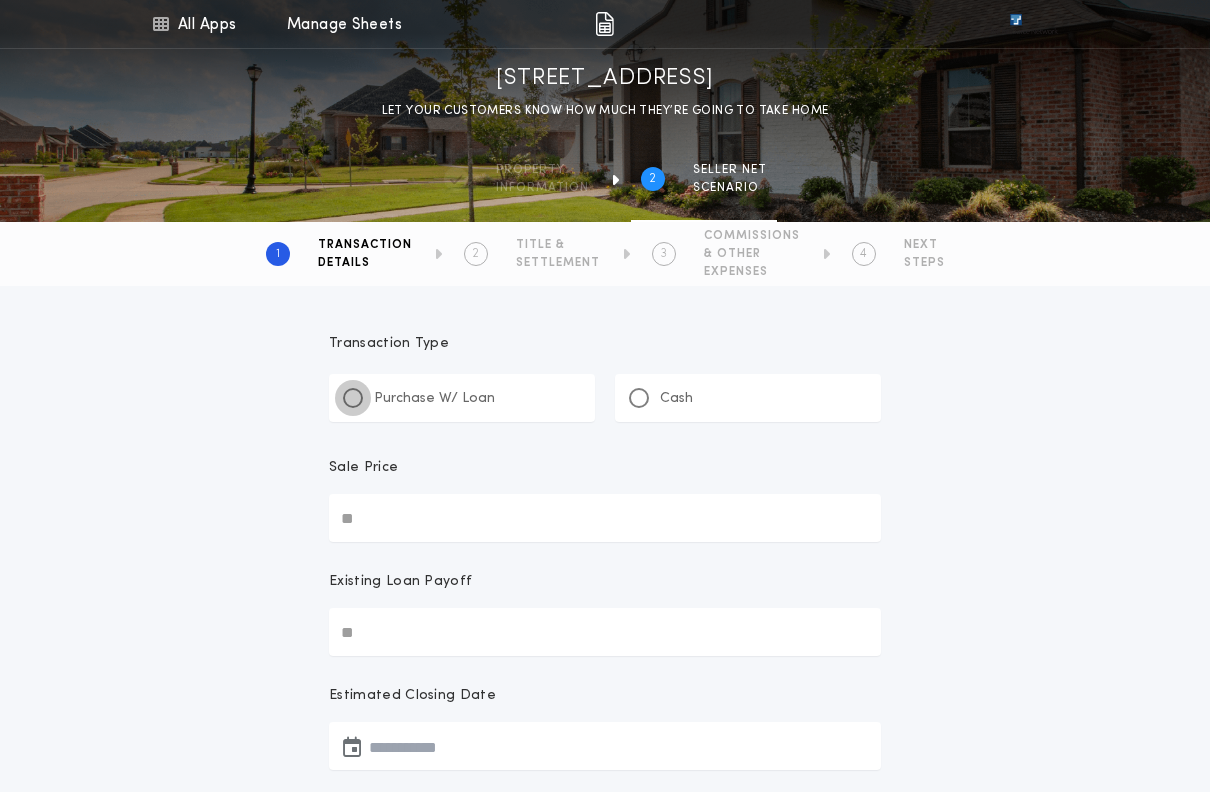 click at bounding box center (353, 398) 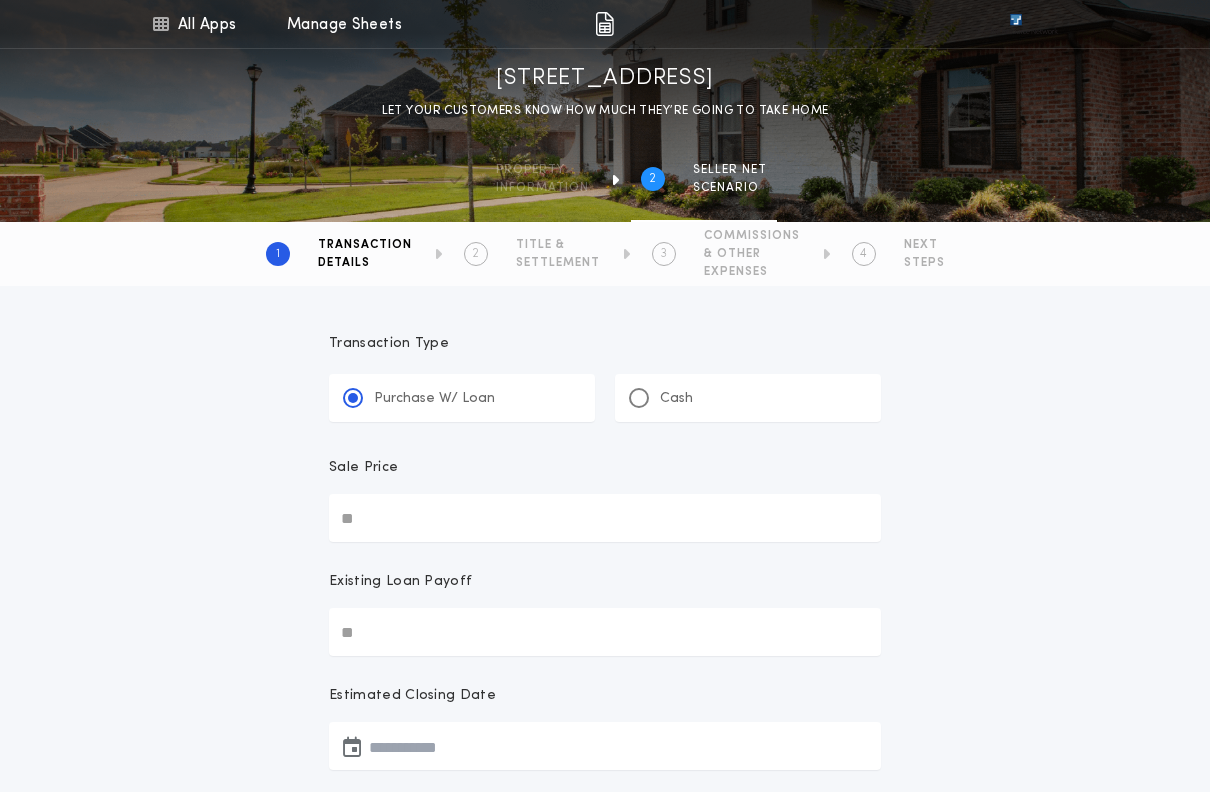 click on "Sale Price" at bounding box center (605, 518) 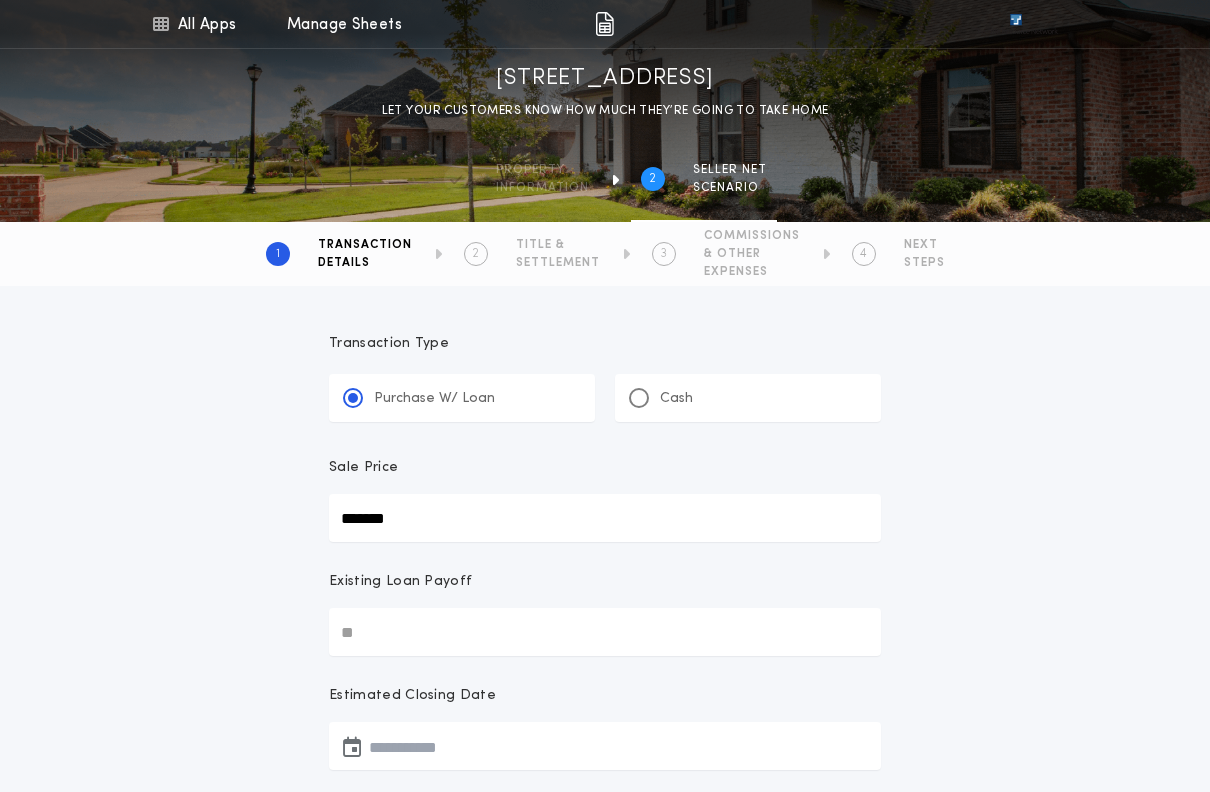 type on "********" 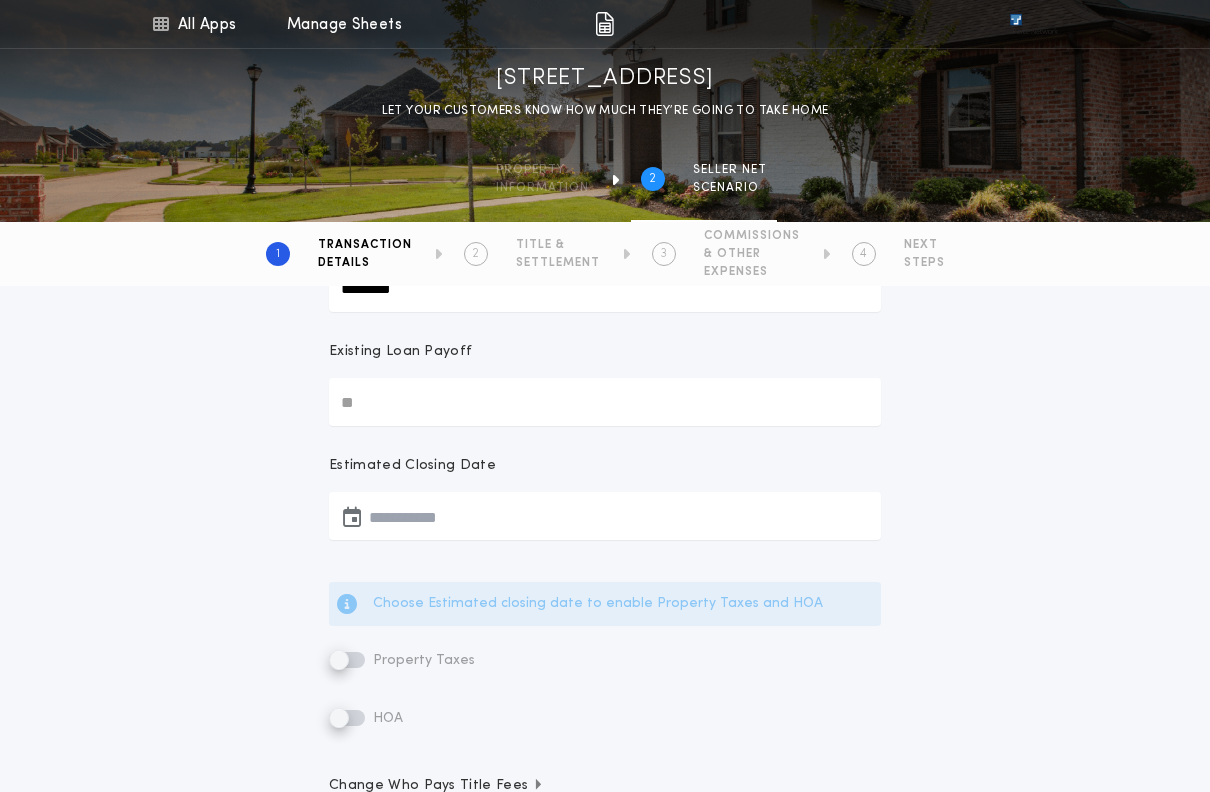 scroll, scrollTop: 302, scrollLeft: 0, axis: vertical 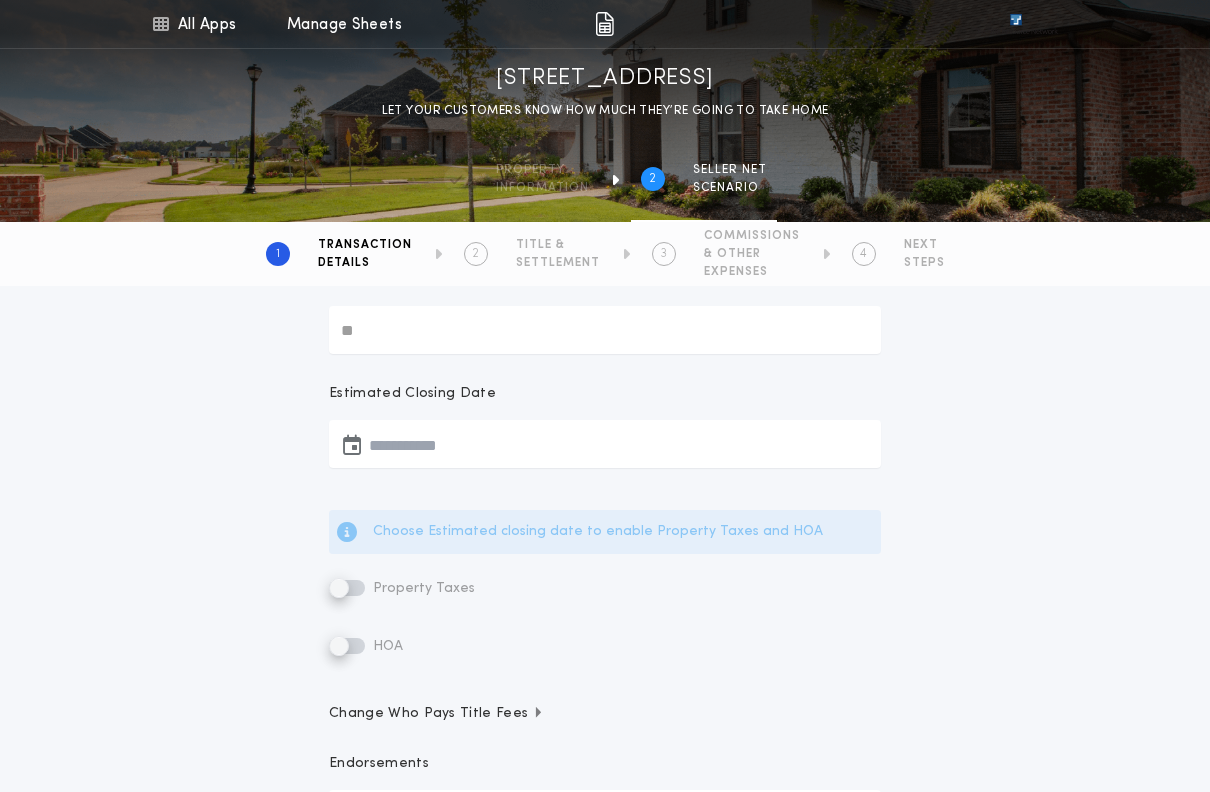 click at bounding box center (605, 444) 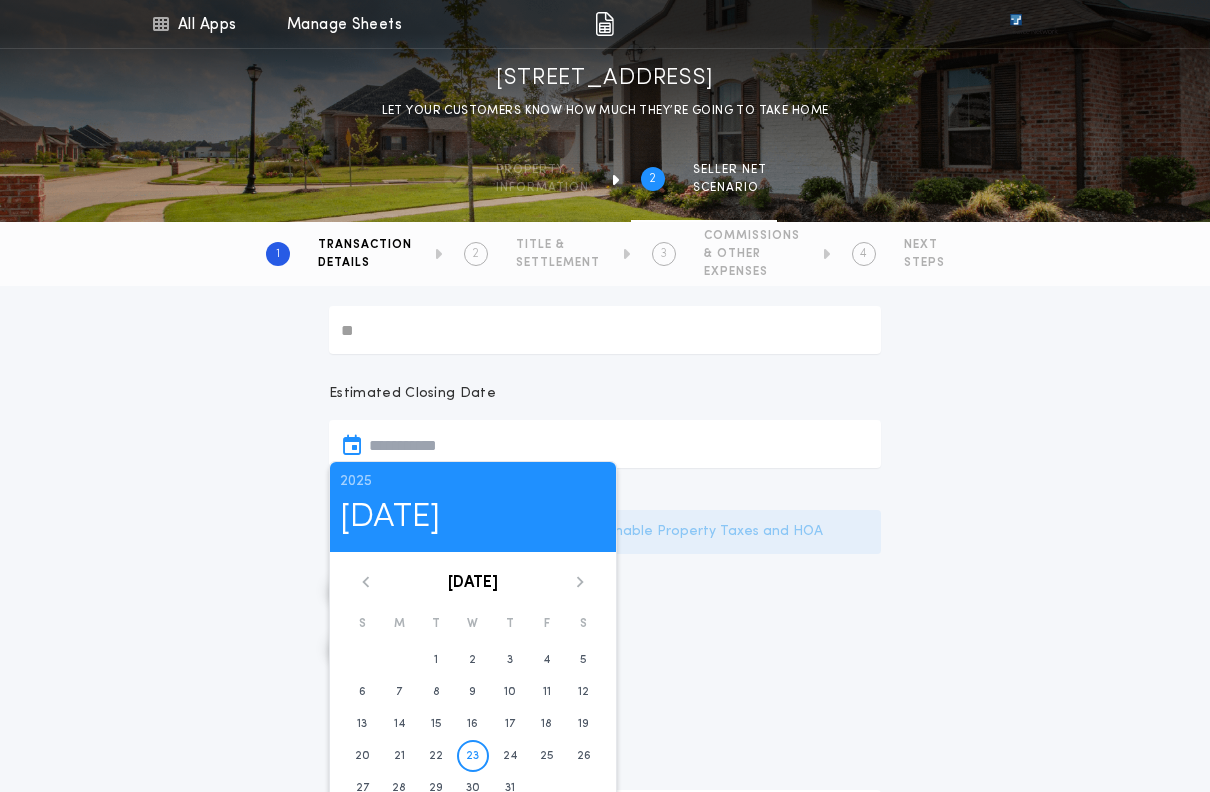 click 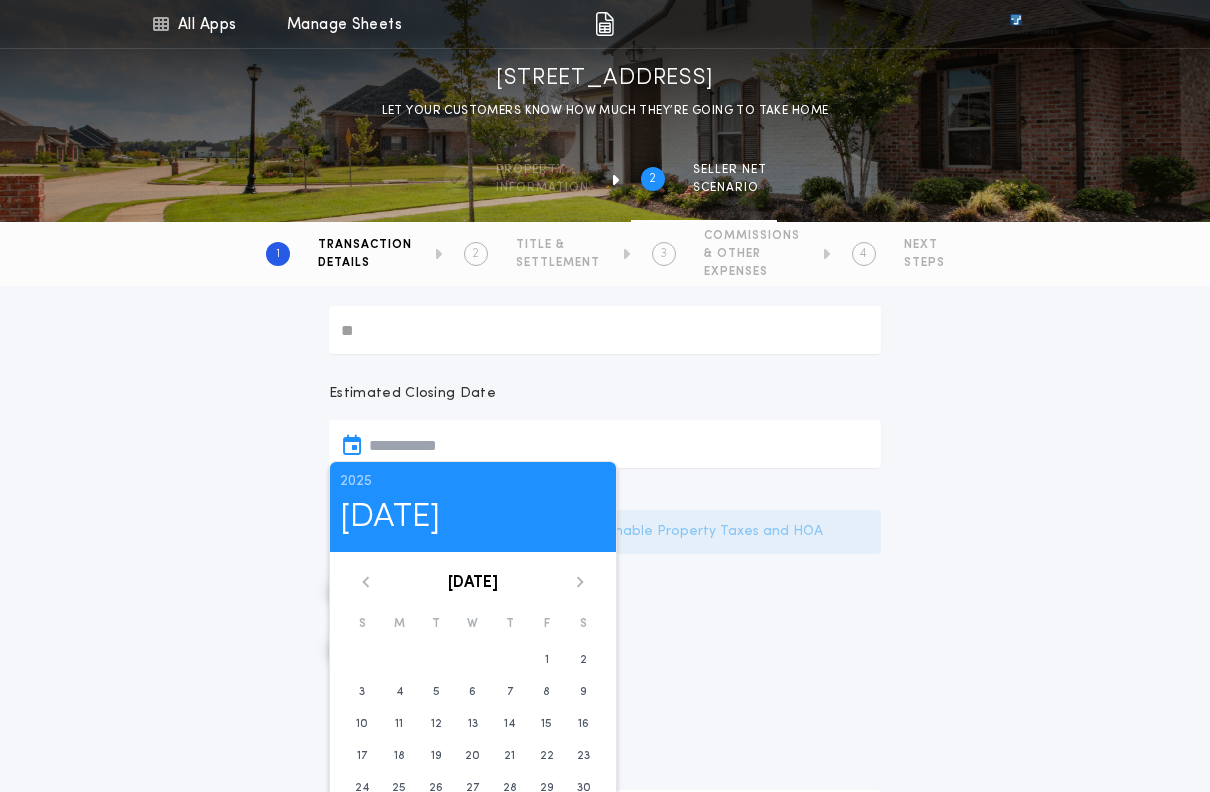 click 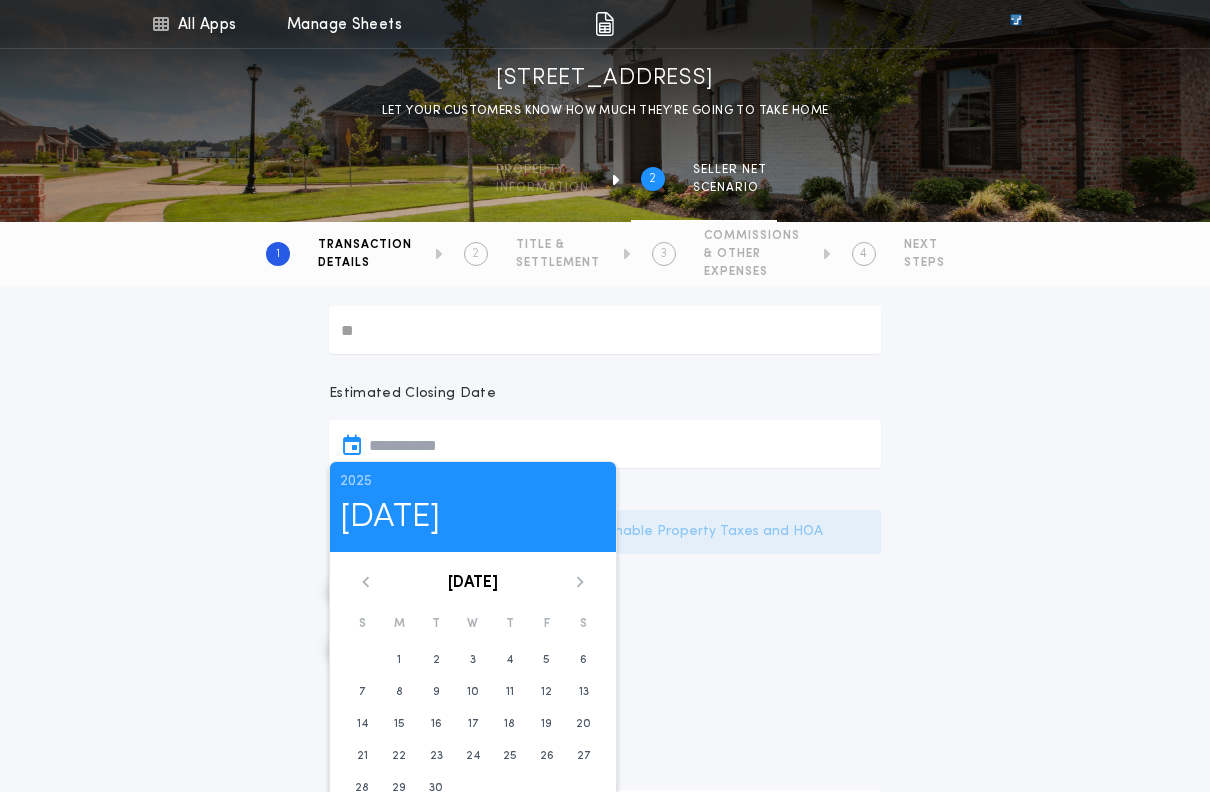 click 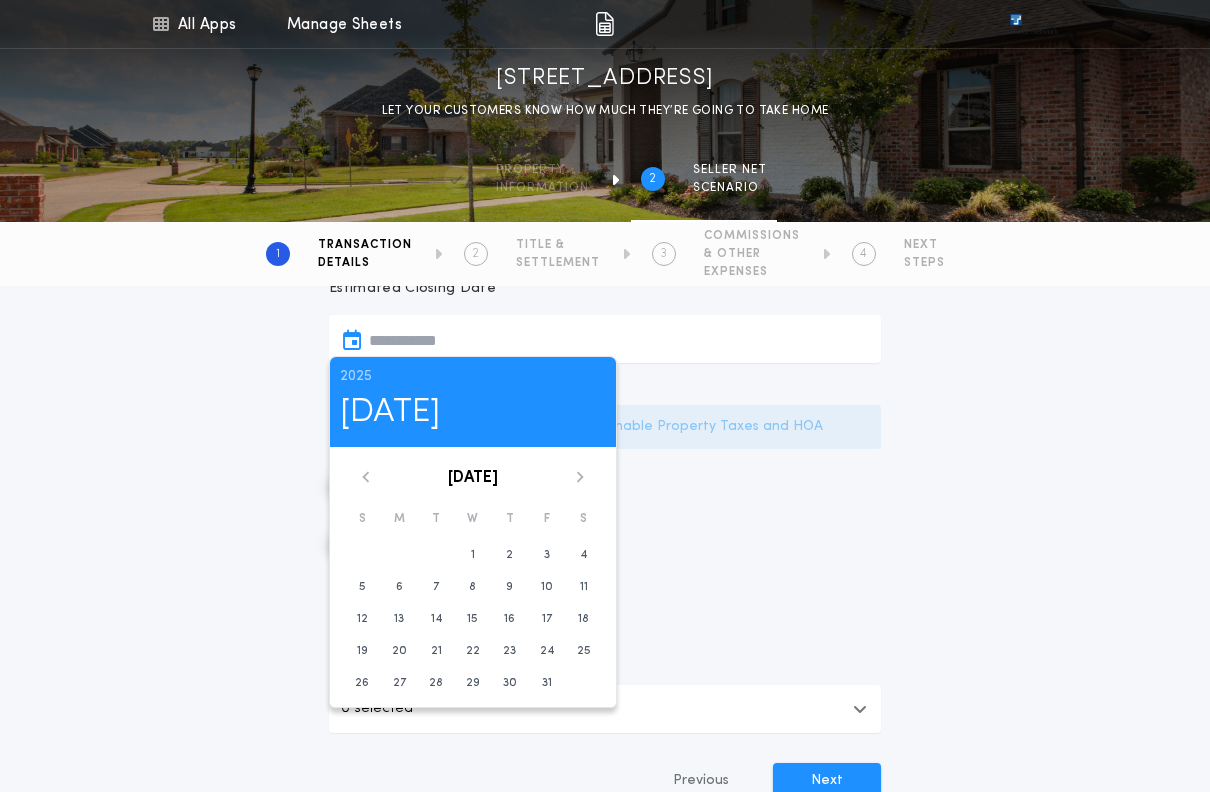scroll, scrollTop: 414, scrollLeft: 0, axis: vertical 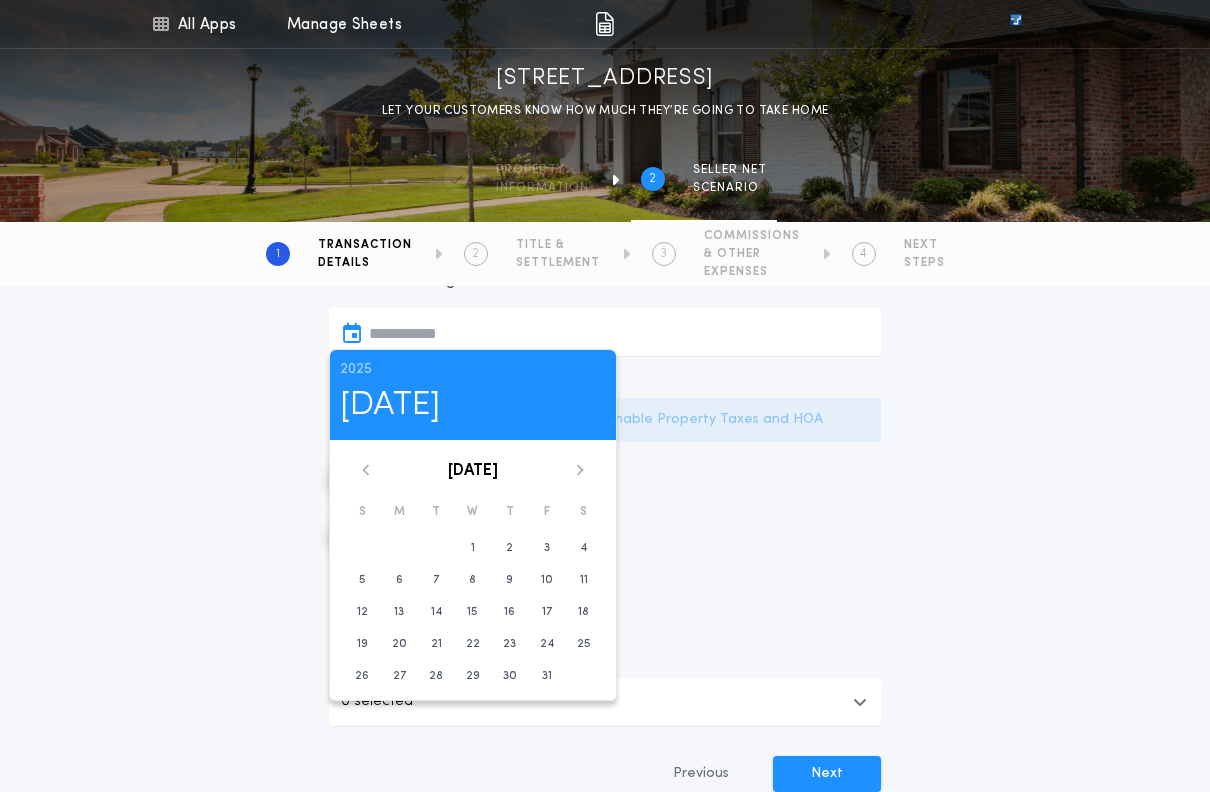 click 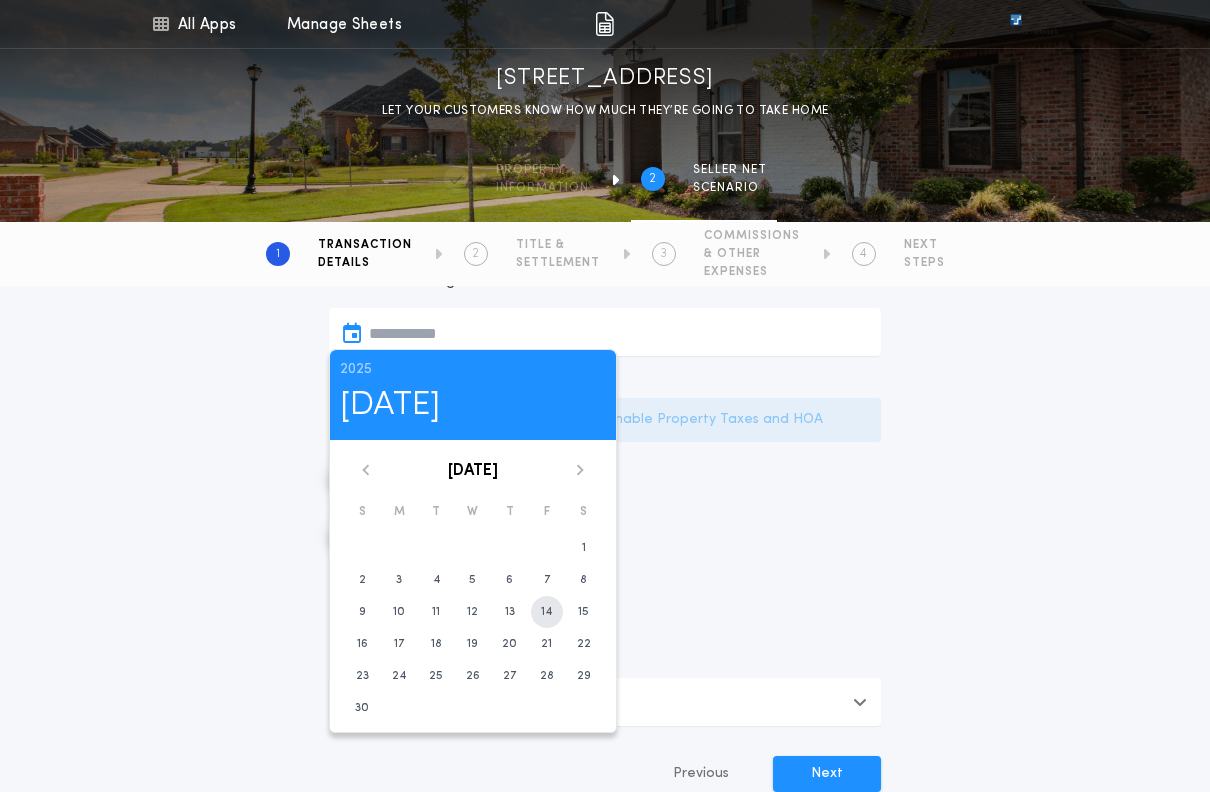 click on "14" at bounding box center [546, 612] 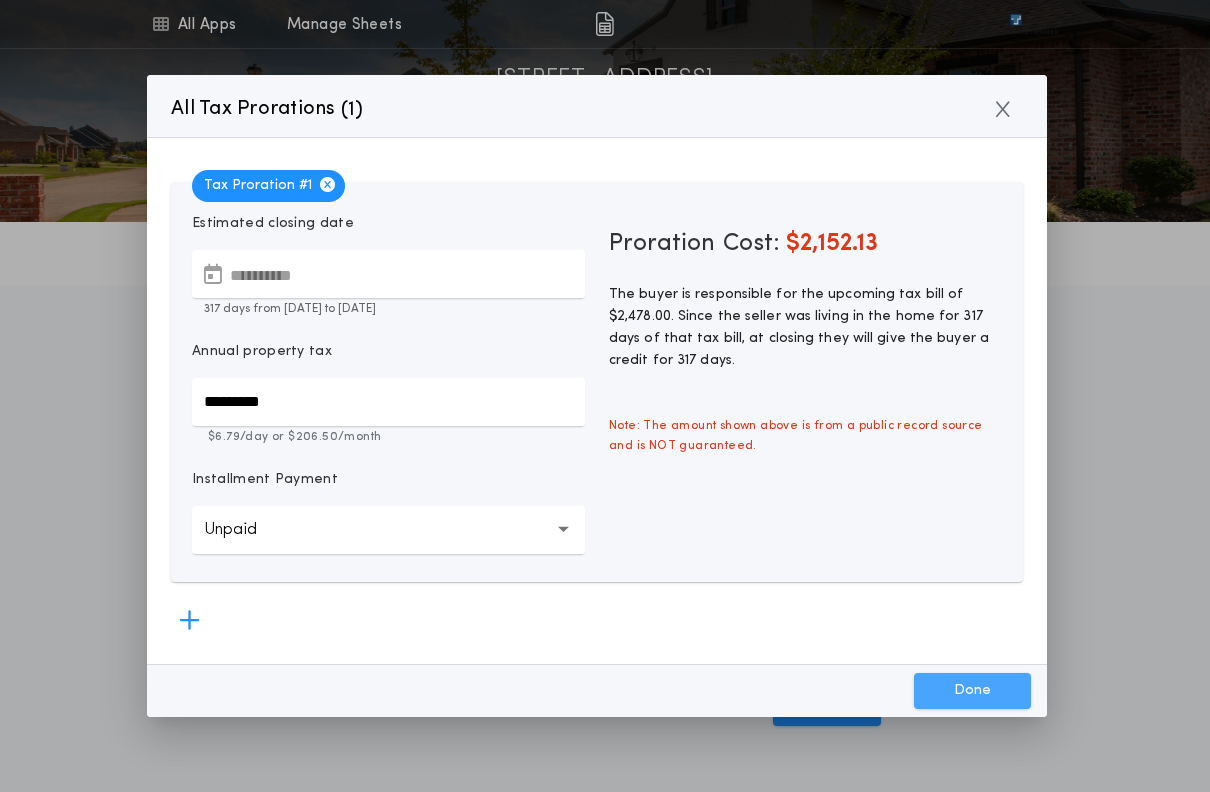 click on "Done" at bounding box center [972, 691] 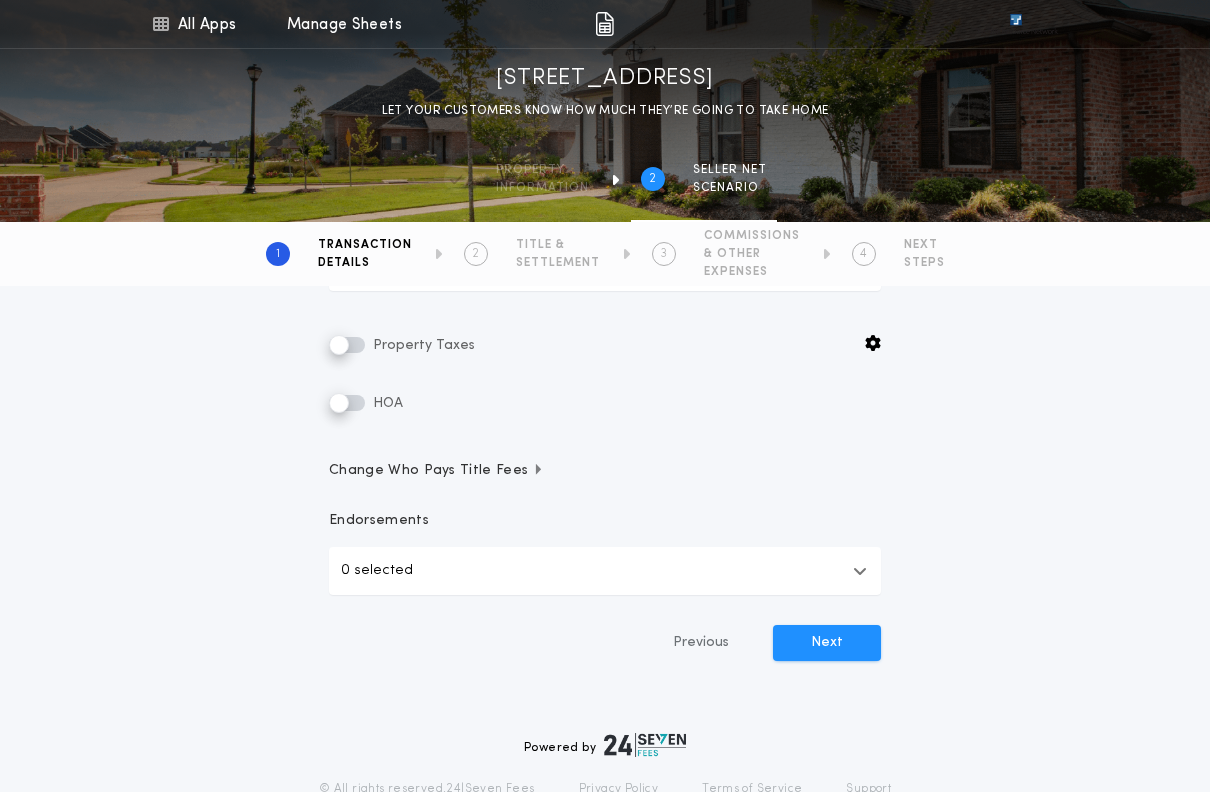 scroll, scrollTop: 489, scrollLeft: 0, axis: vertical 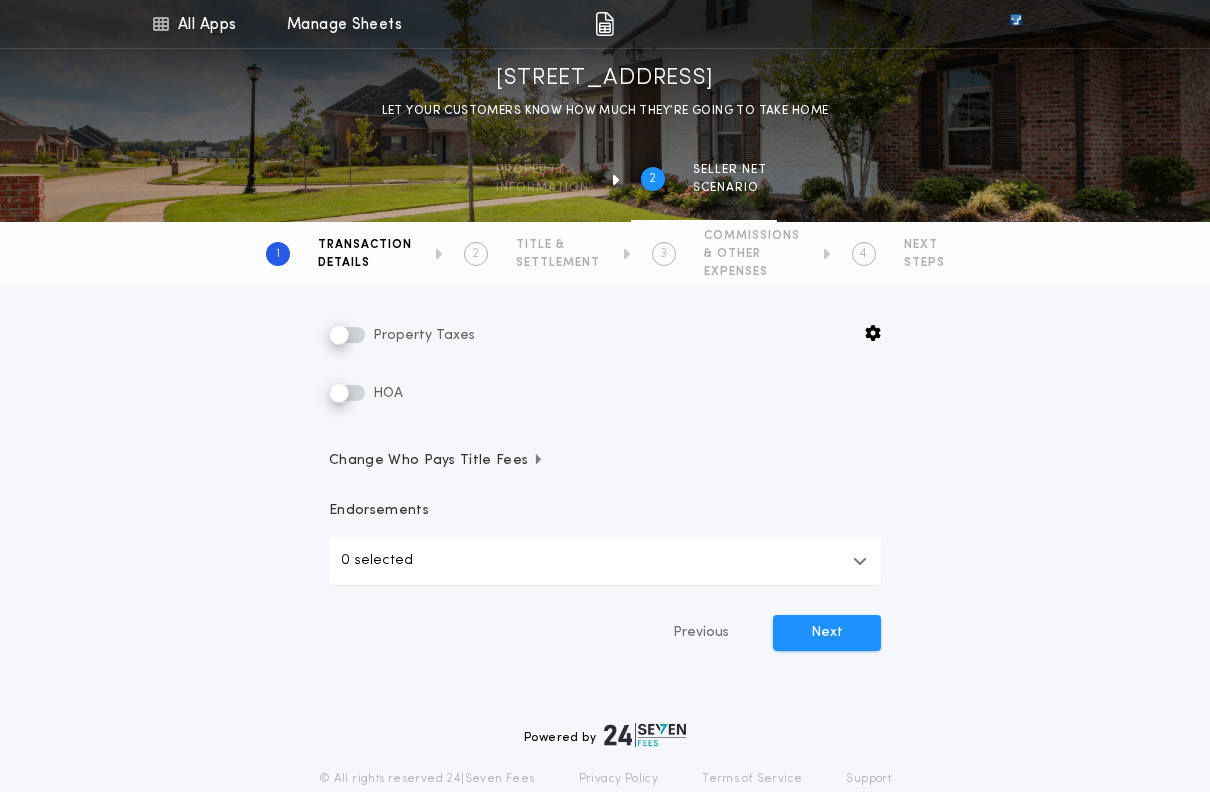 click at bounding box center [538, 459] 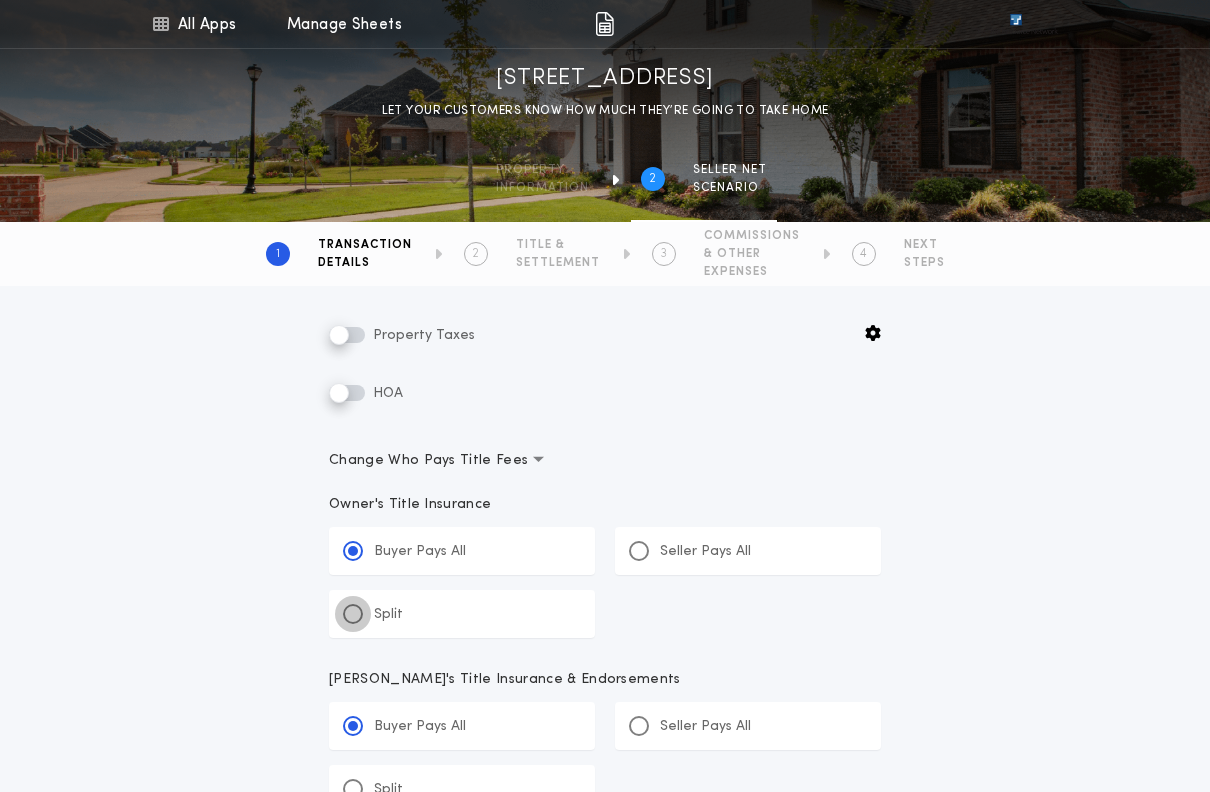 click at bounding box center [353, 614] 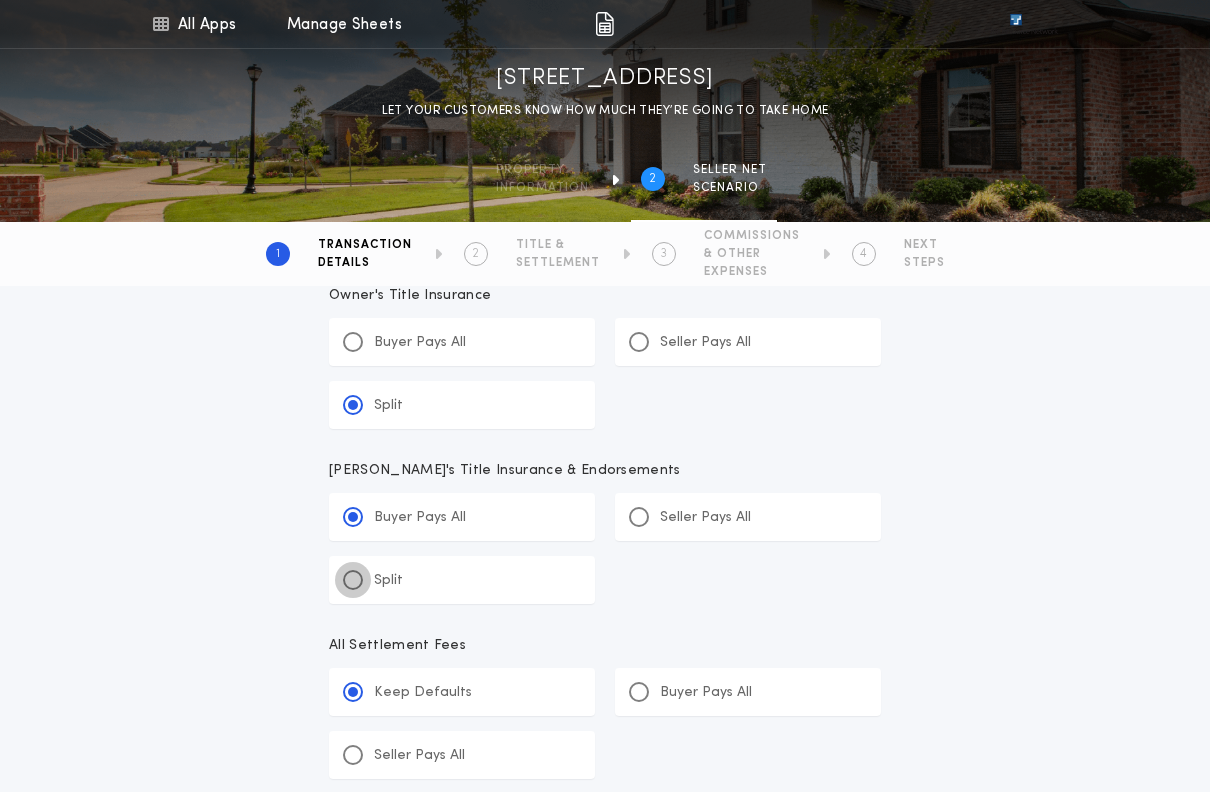 click at bounding box center [353, 580] 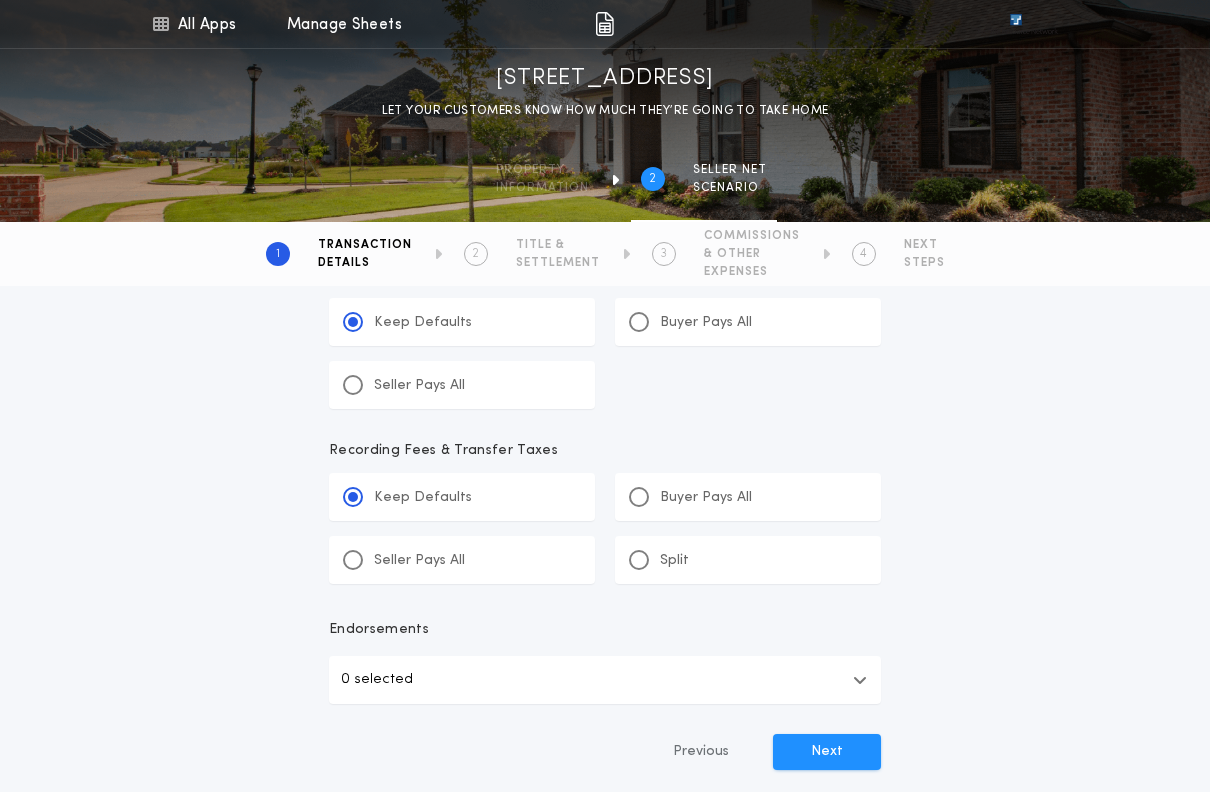 scroll, scrollTop: 1069, scrollLeft: 0, axis: vertical 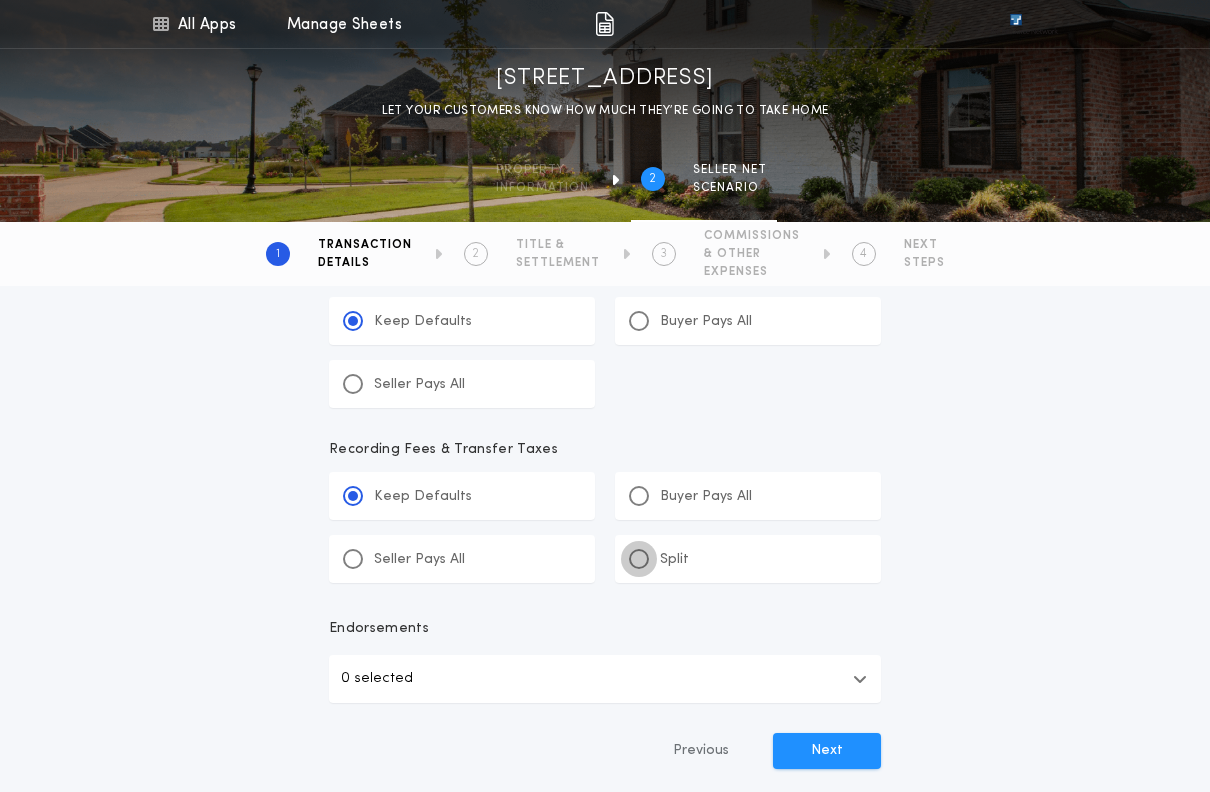 click at bounding box center (639, 559) 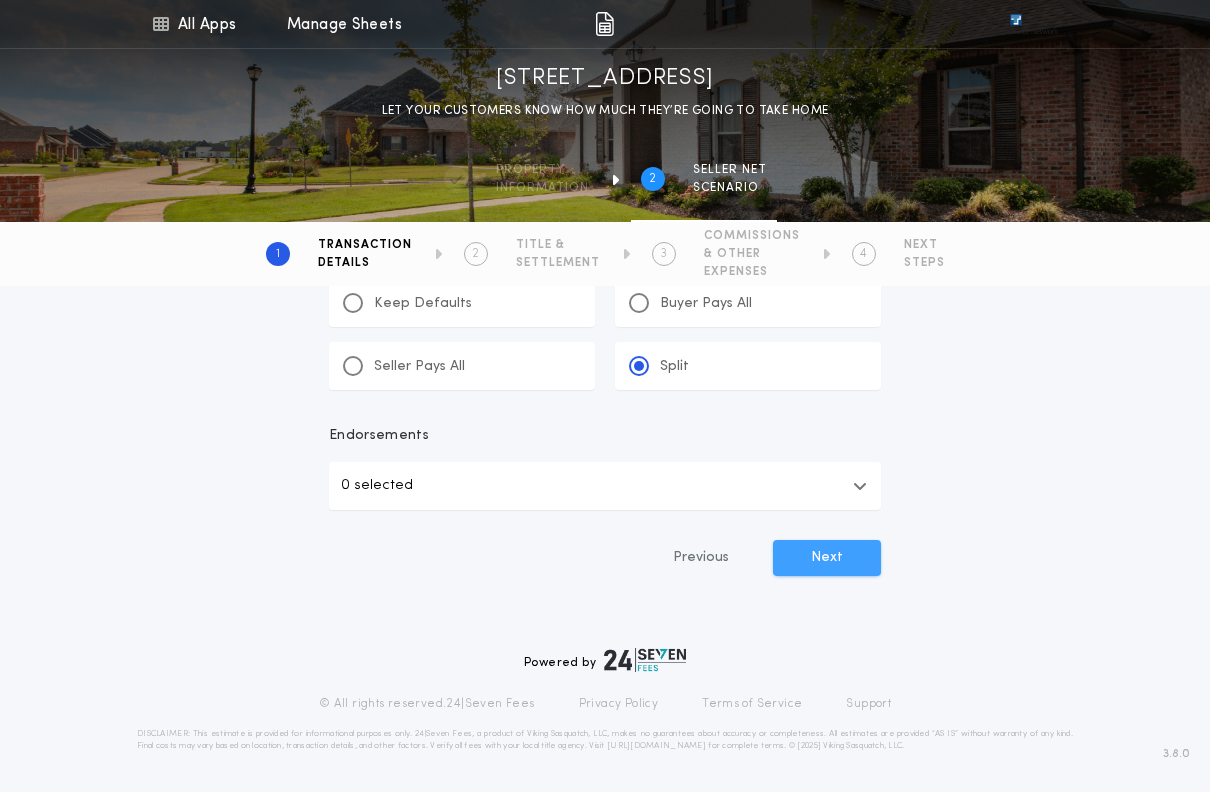 scroll, scrollTop: 1262, scrollLeft: 0, axis: vertical 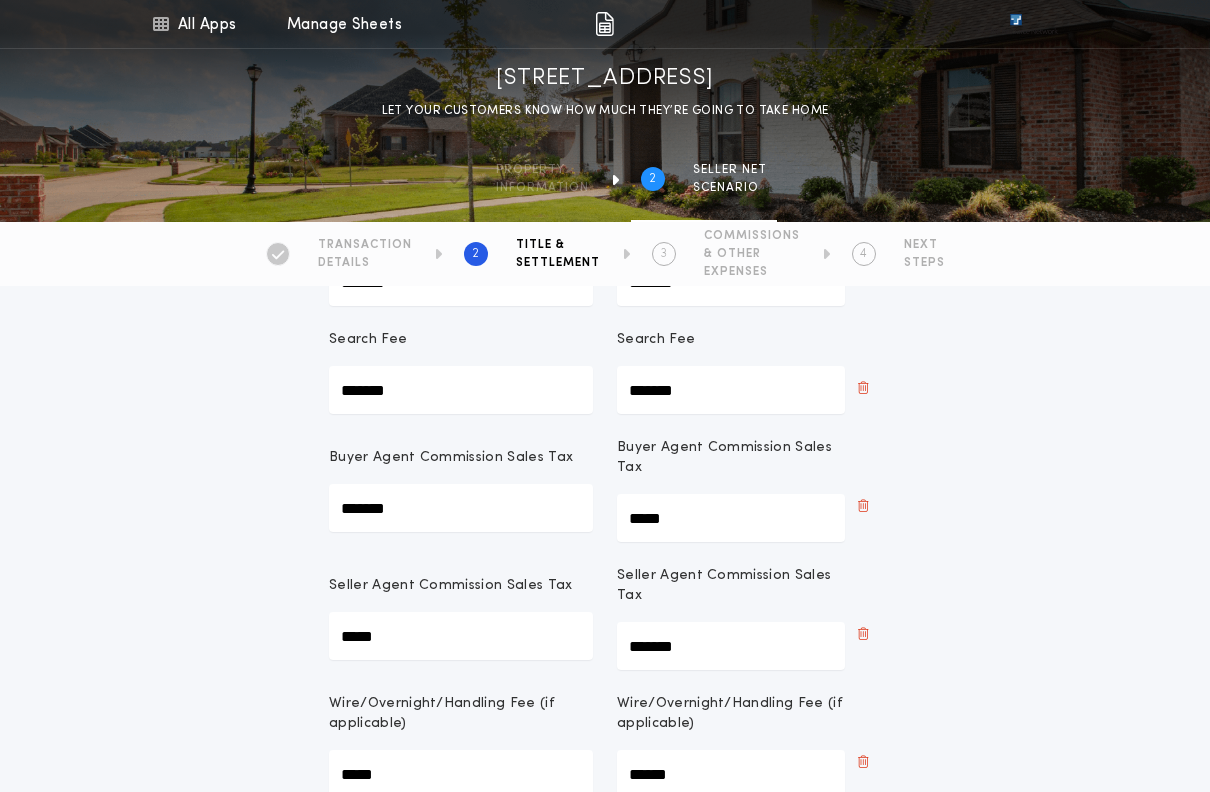 click on "*****" at bounding box center (731, 518) 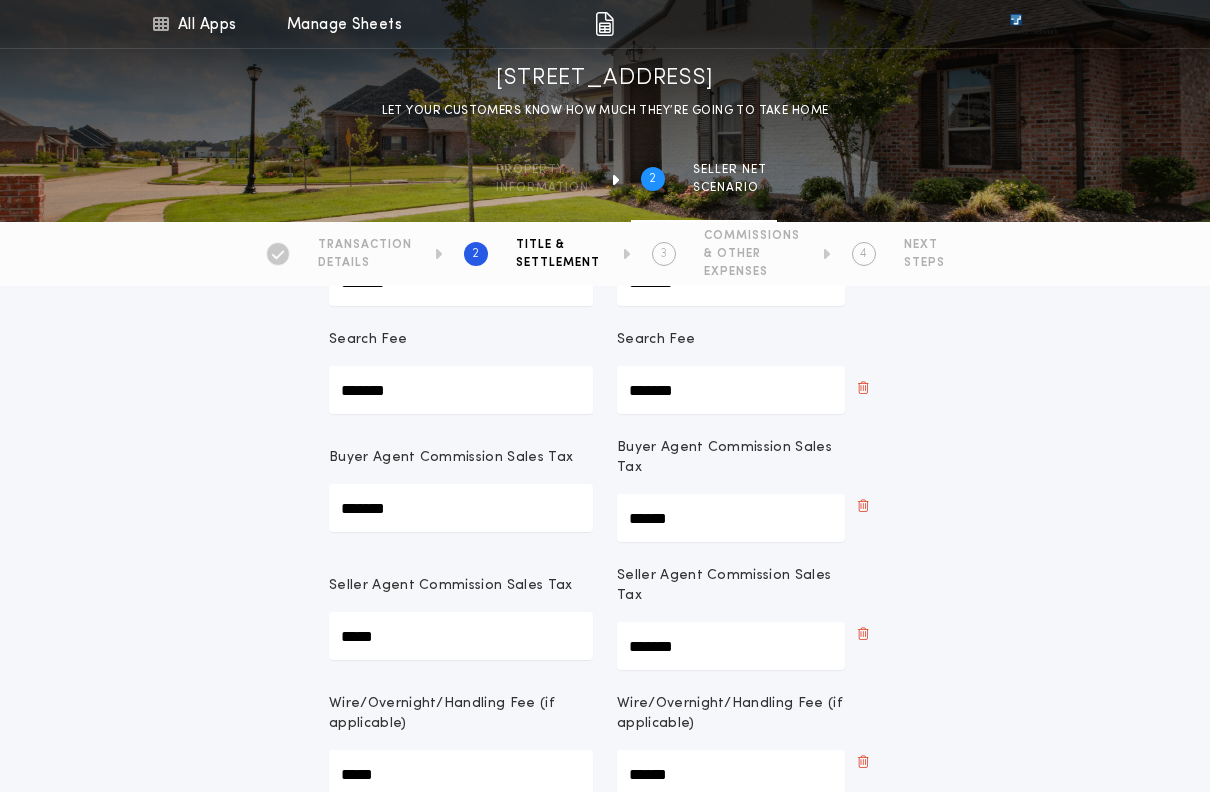 type on "*******" 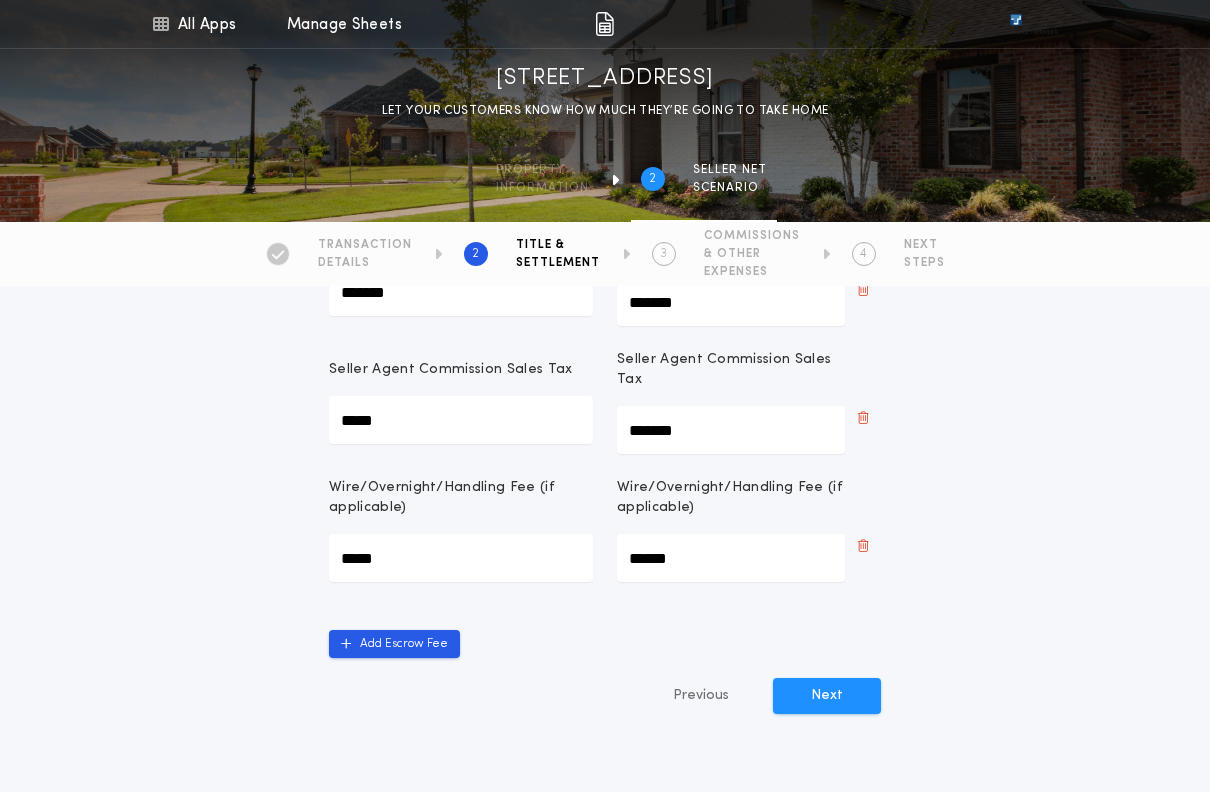 scroll, scrollTop: 675, scrollLeft: 0, axis: vertical 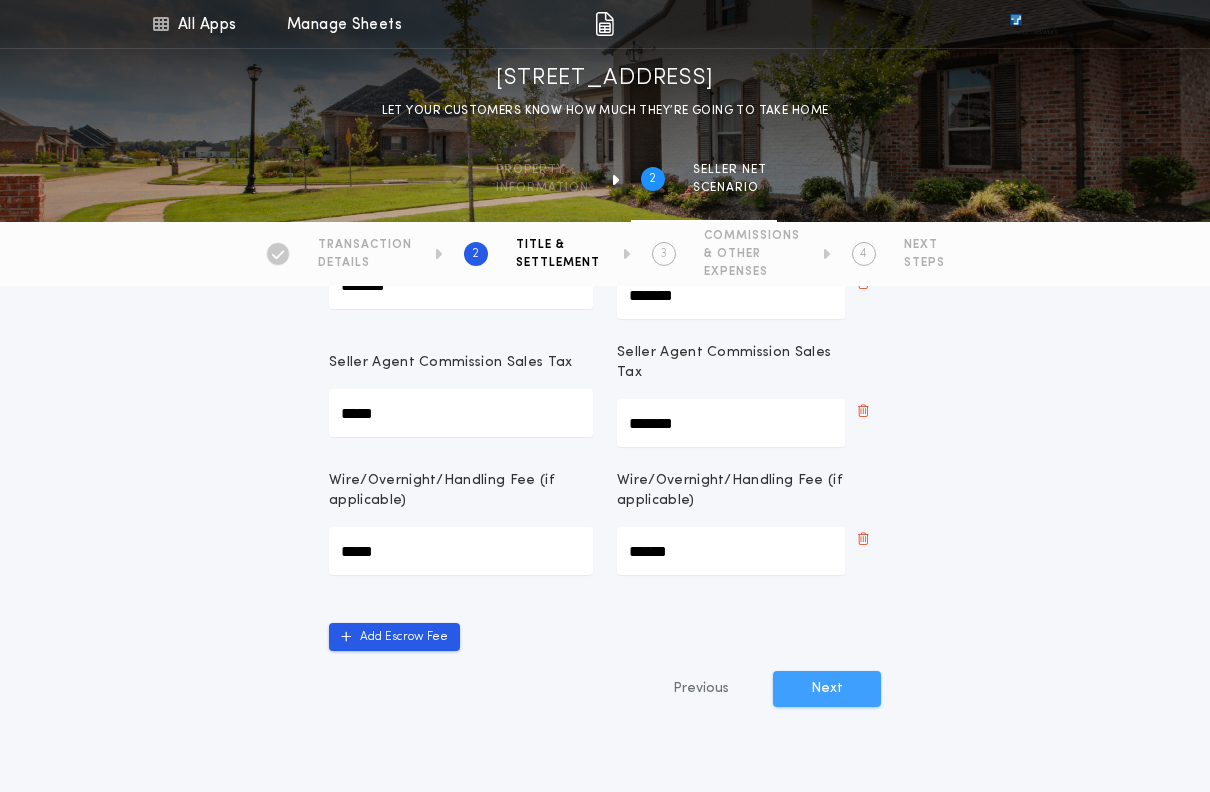 click on "Next" at bounding box center (827, 689) 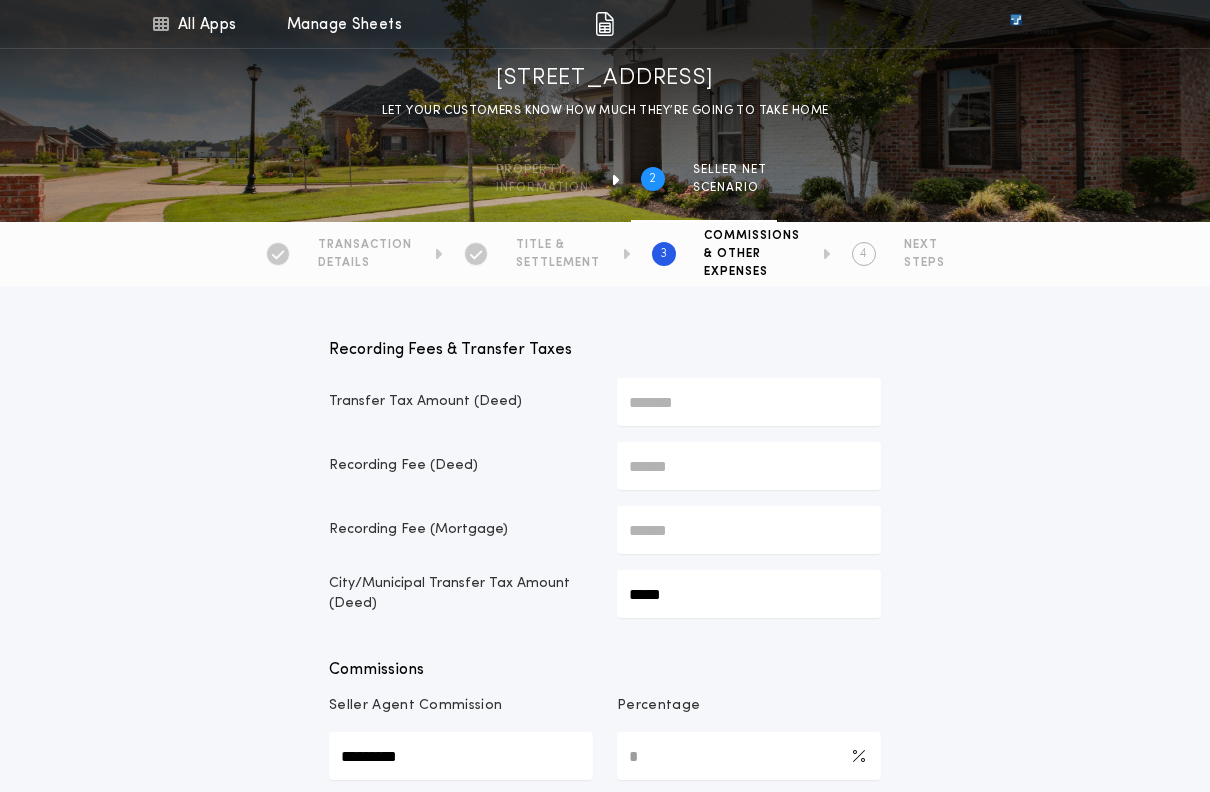 scroll, scrollTop: 29, scrollLeft: 0, axis: vertical 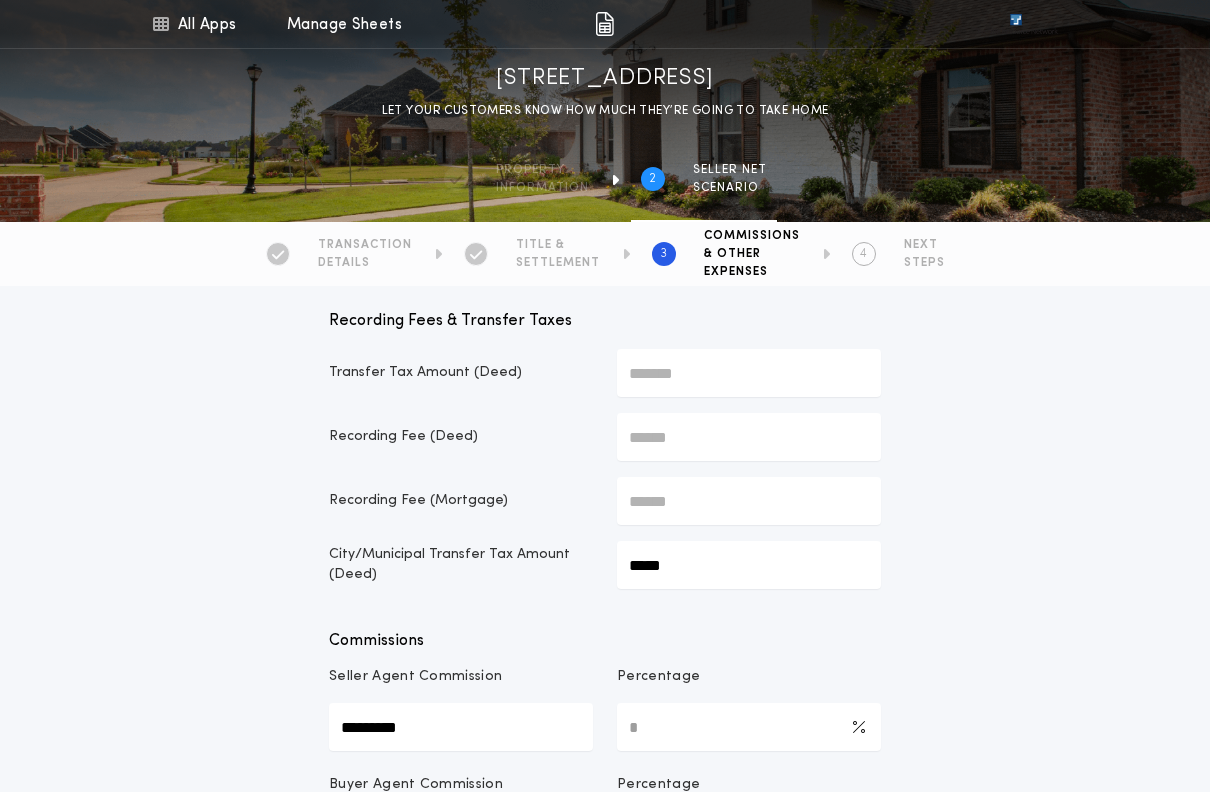 click on "*****" at bounding box center (749, 373) 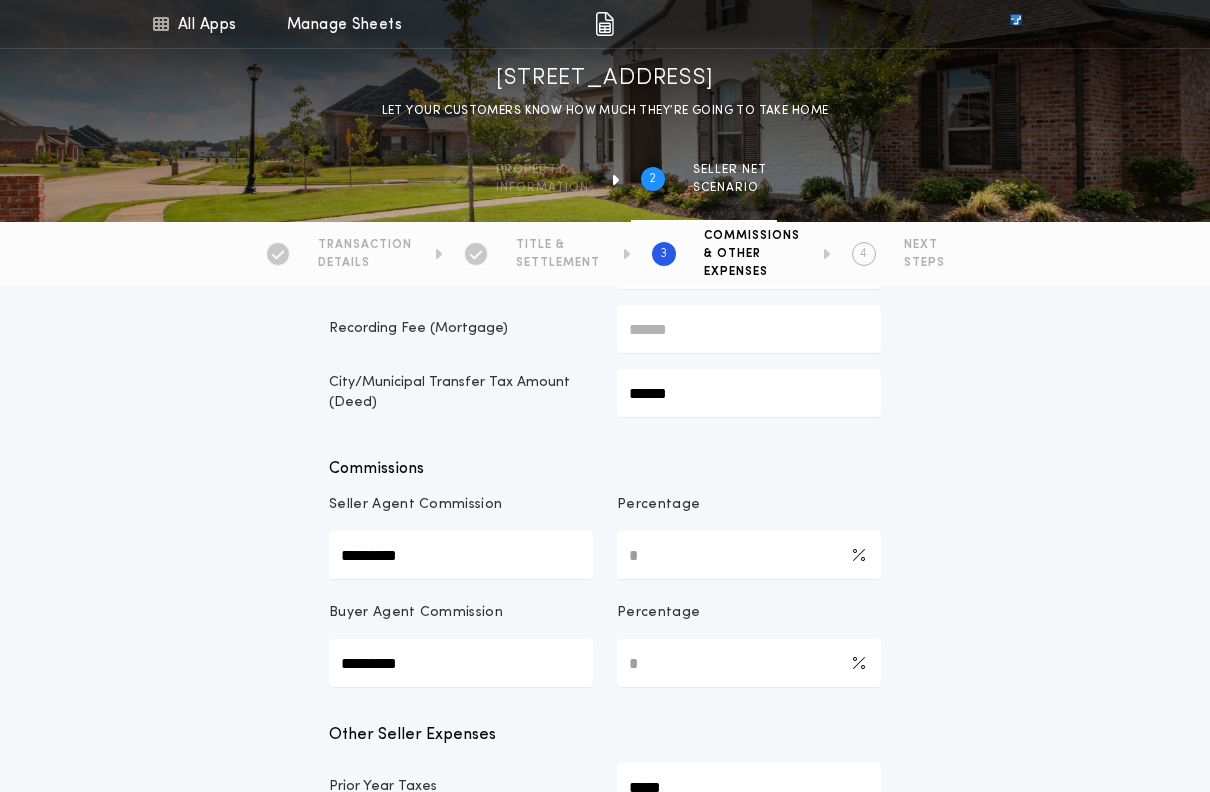 scroll, scrollTop: 226, scrollLeft: 0, axis: vertical 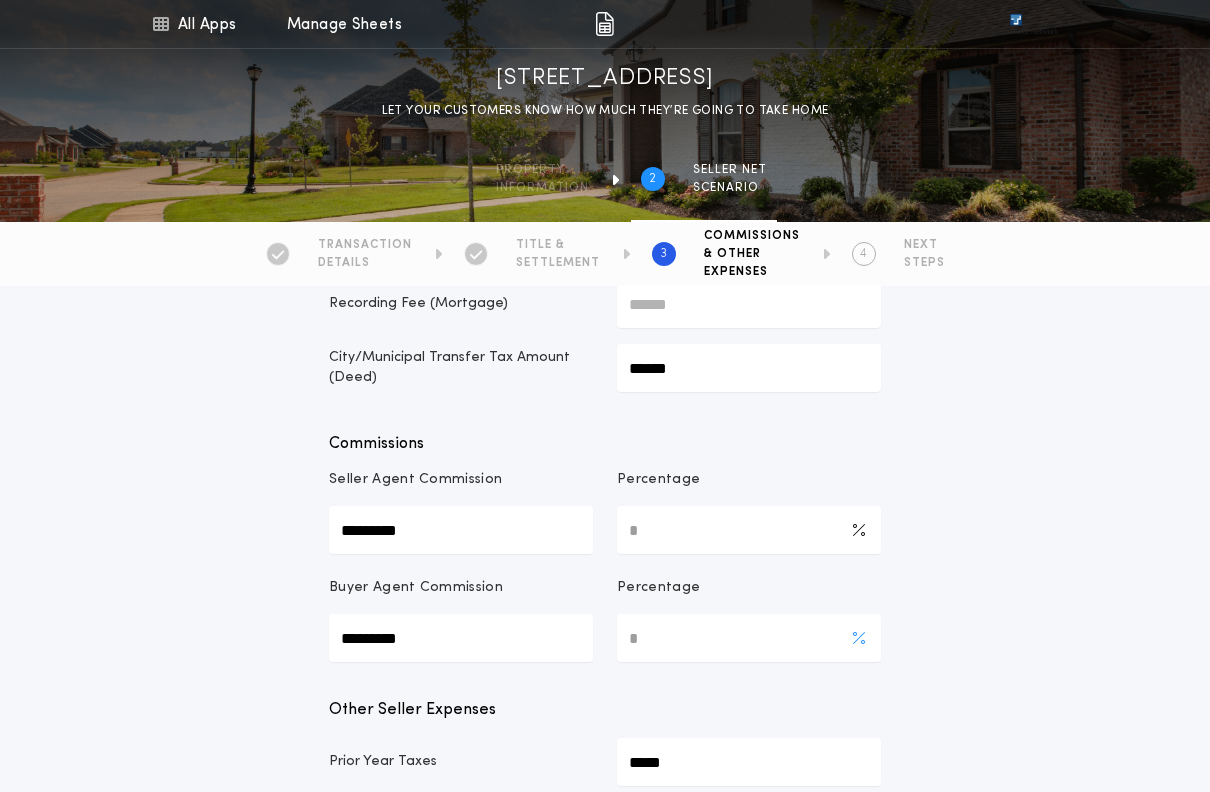 click on "*" at bounding box center [749, 638] 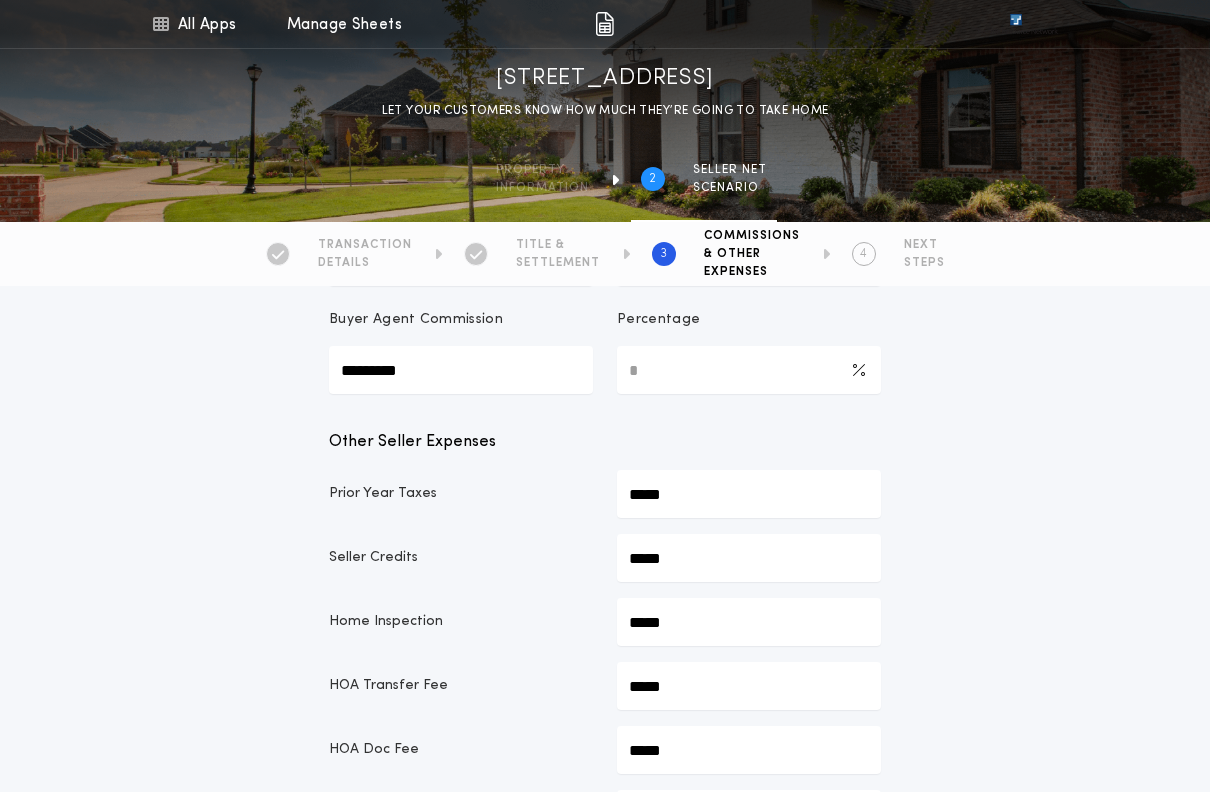 scroll, scrollTop: 496, scrollLeft: 0, axis: vertical 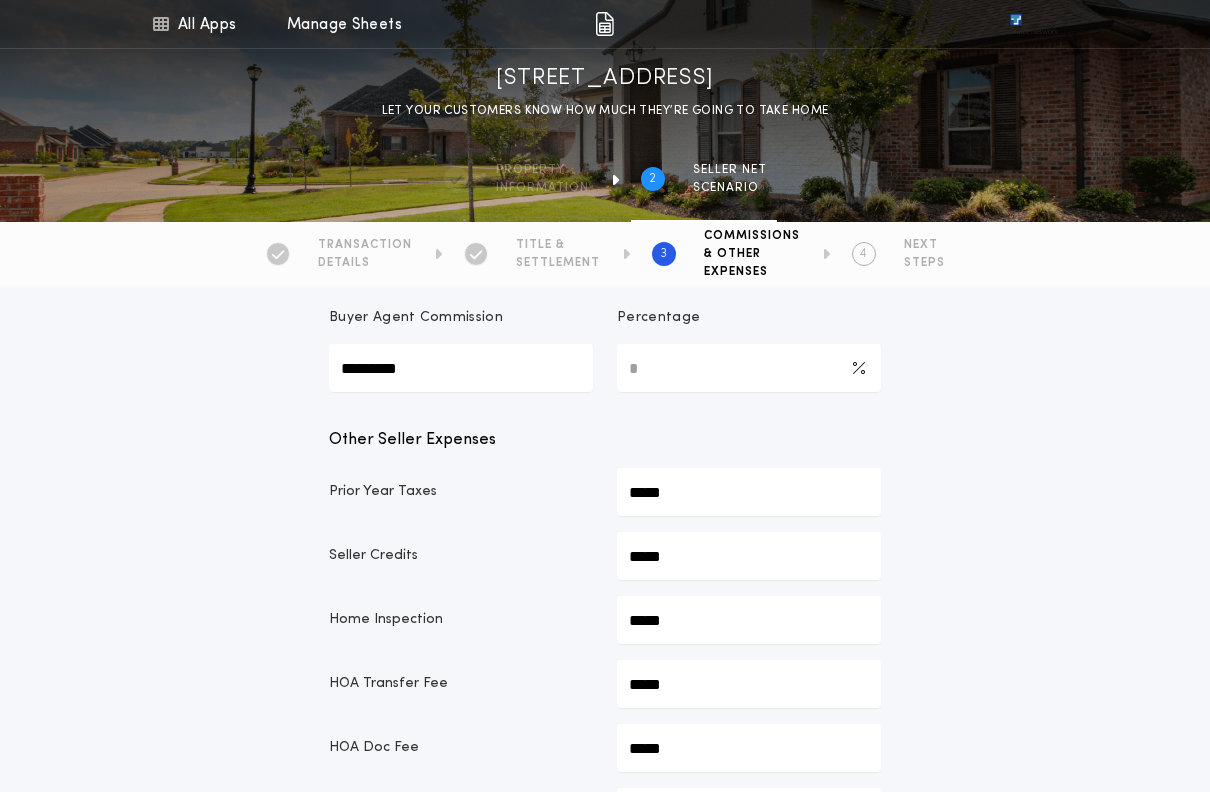 type on "***" 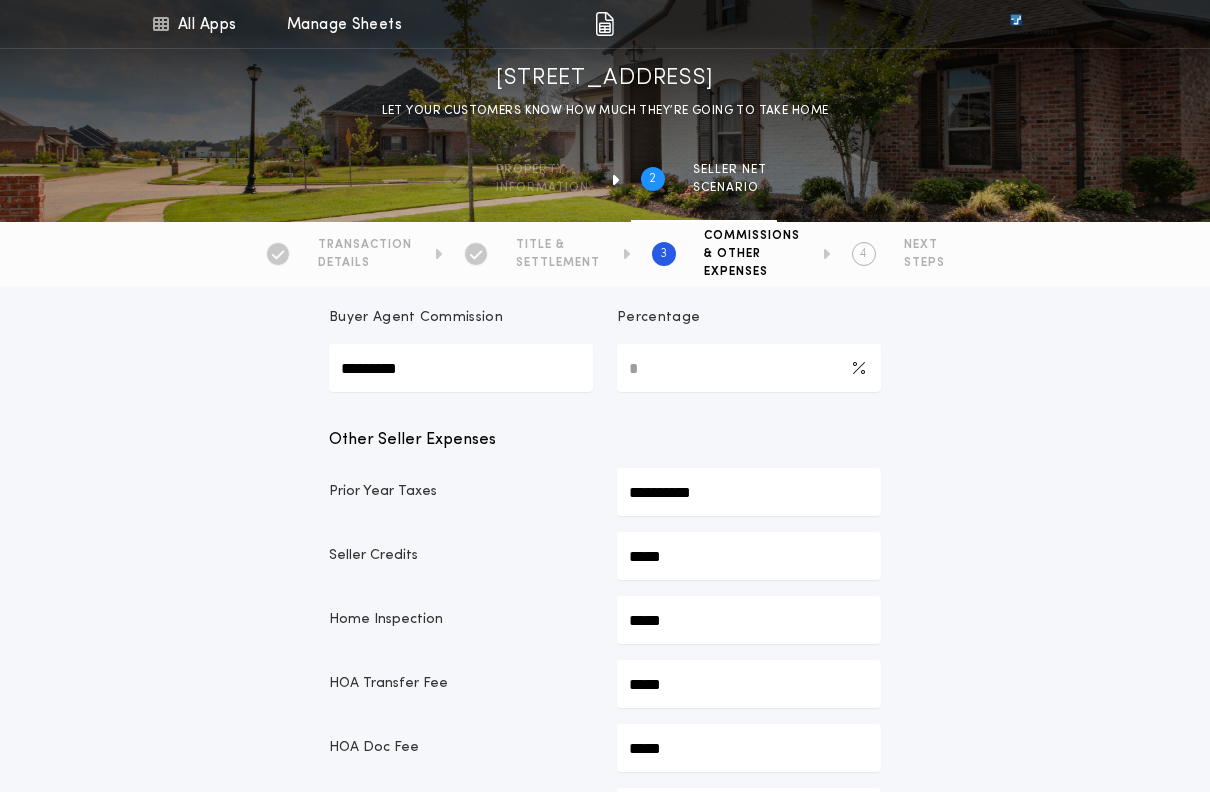type on "*********" 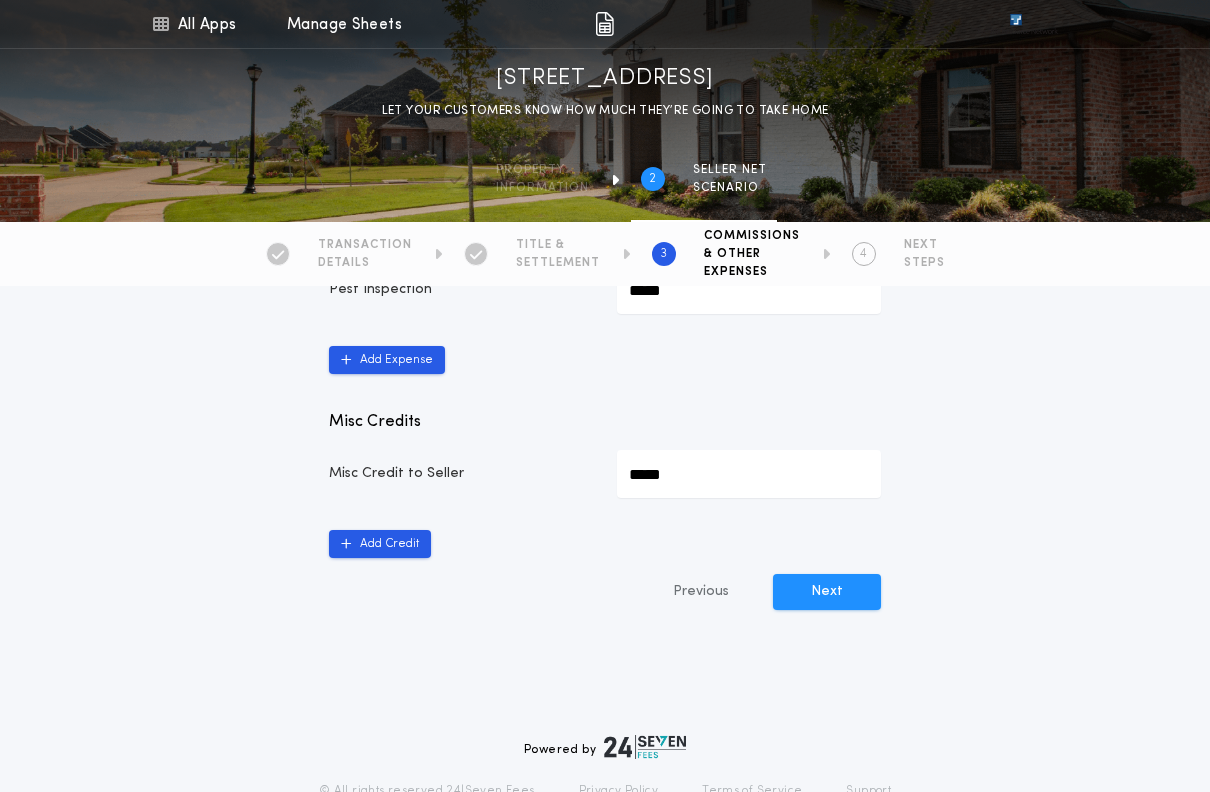 scroll, scrollTop: 1158, scrollLeft: 0, axis: vertical 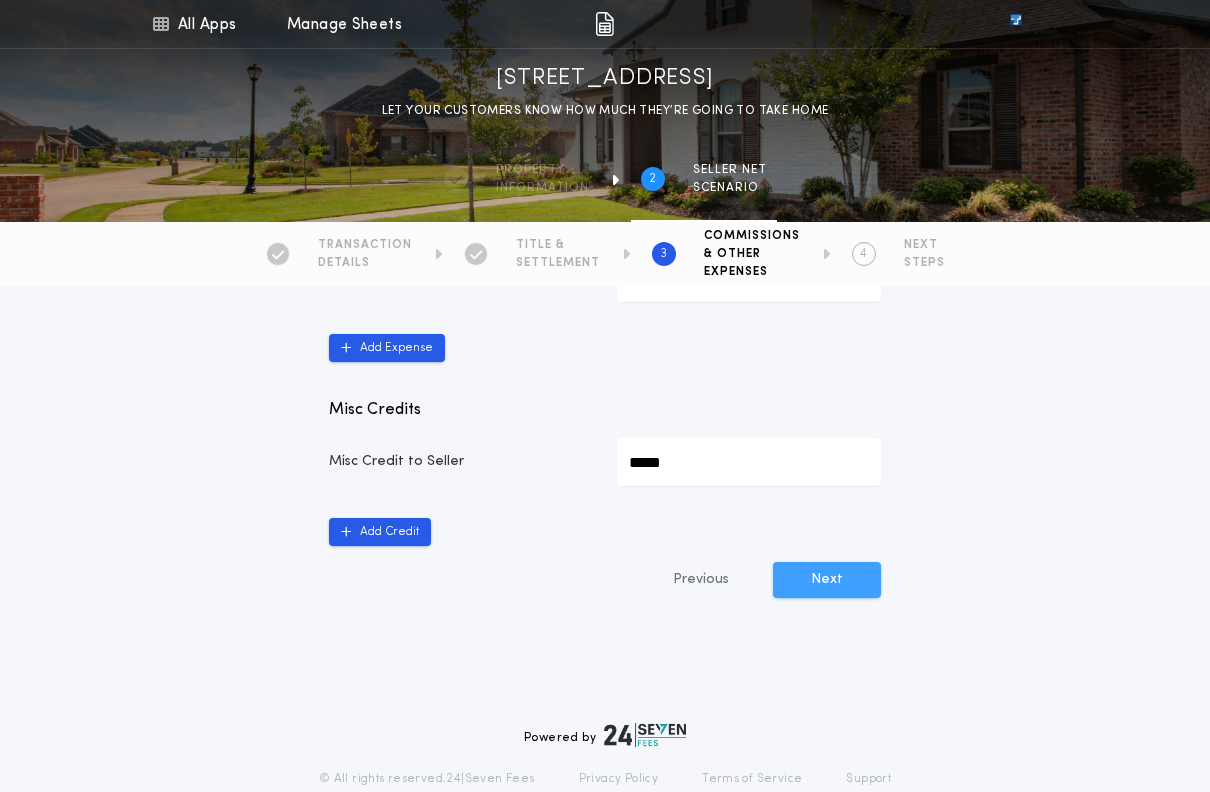 click on "Next" at bounding box center (827, 580) 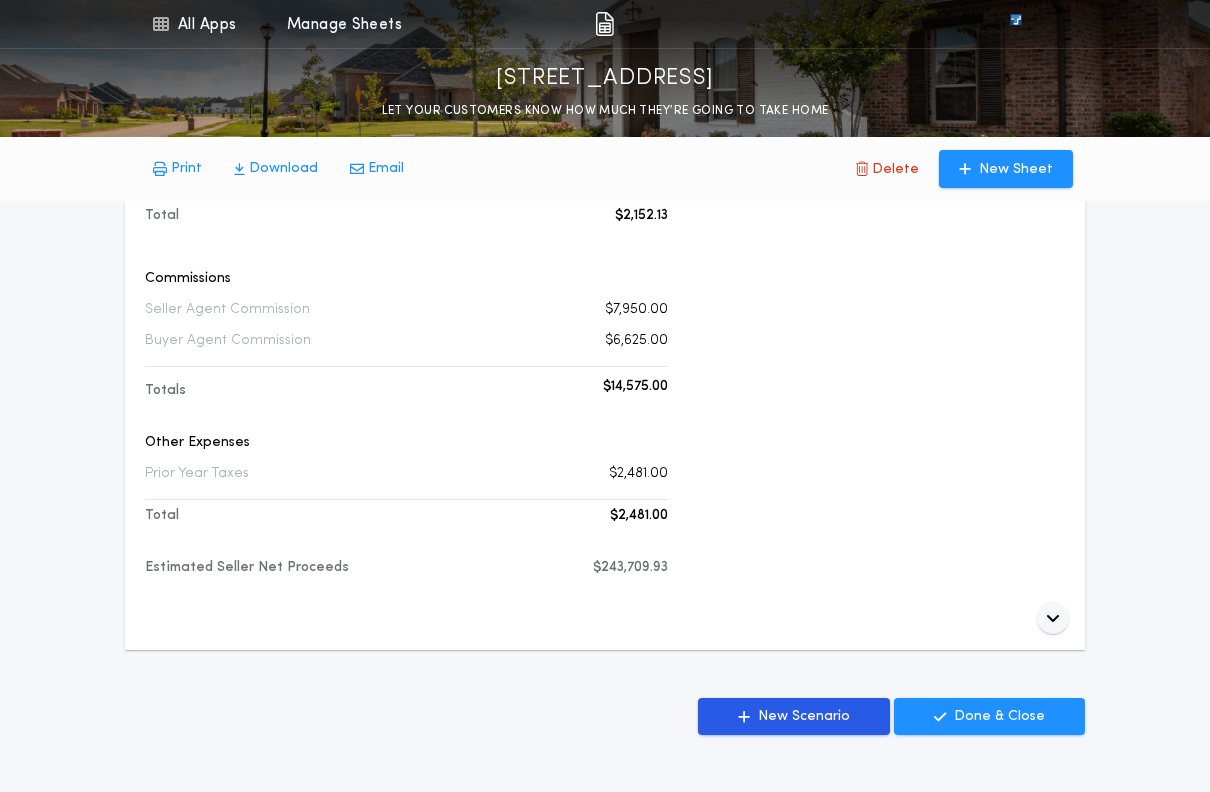 scroll, scrollTop: 1017, scrollLeft: 0, axis: vertical 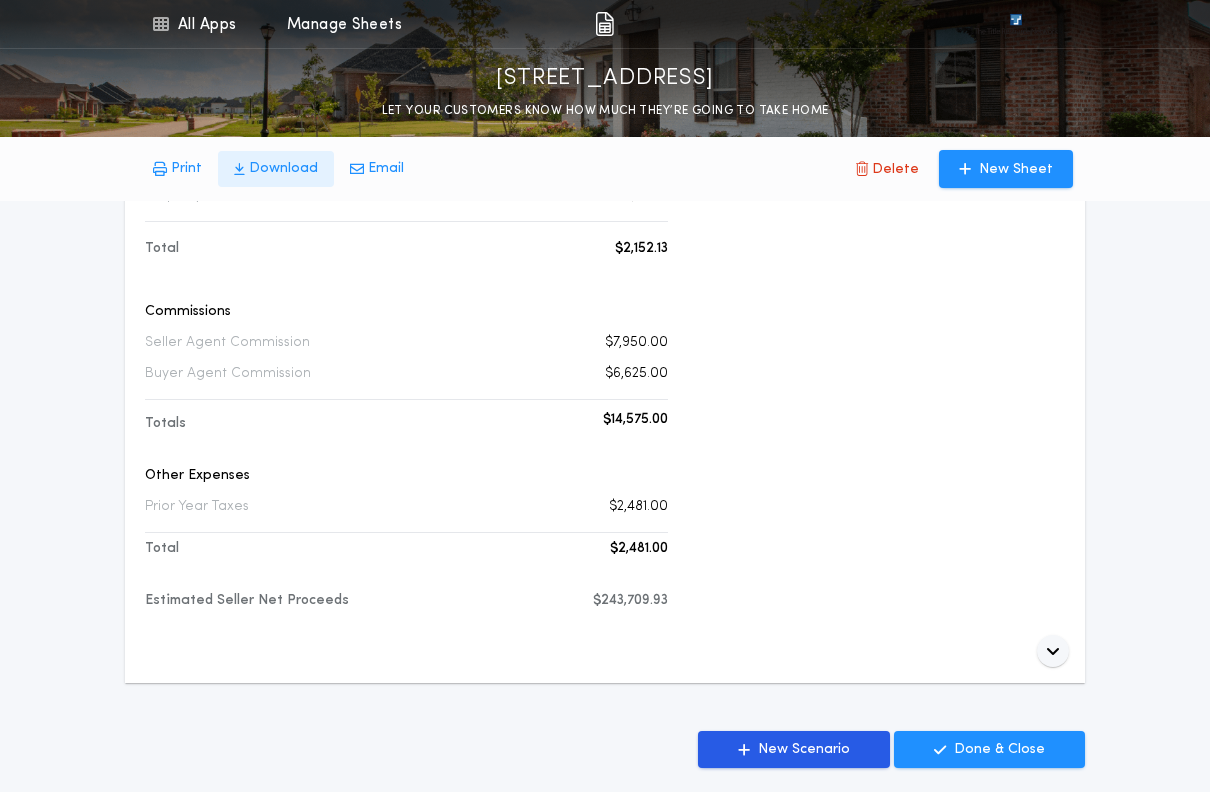 click on "Download" at bounding box center (283, 169) 